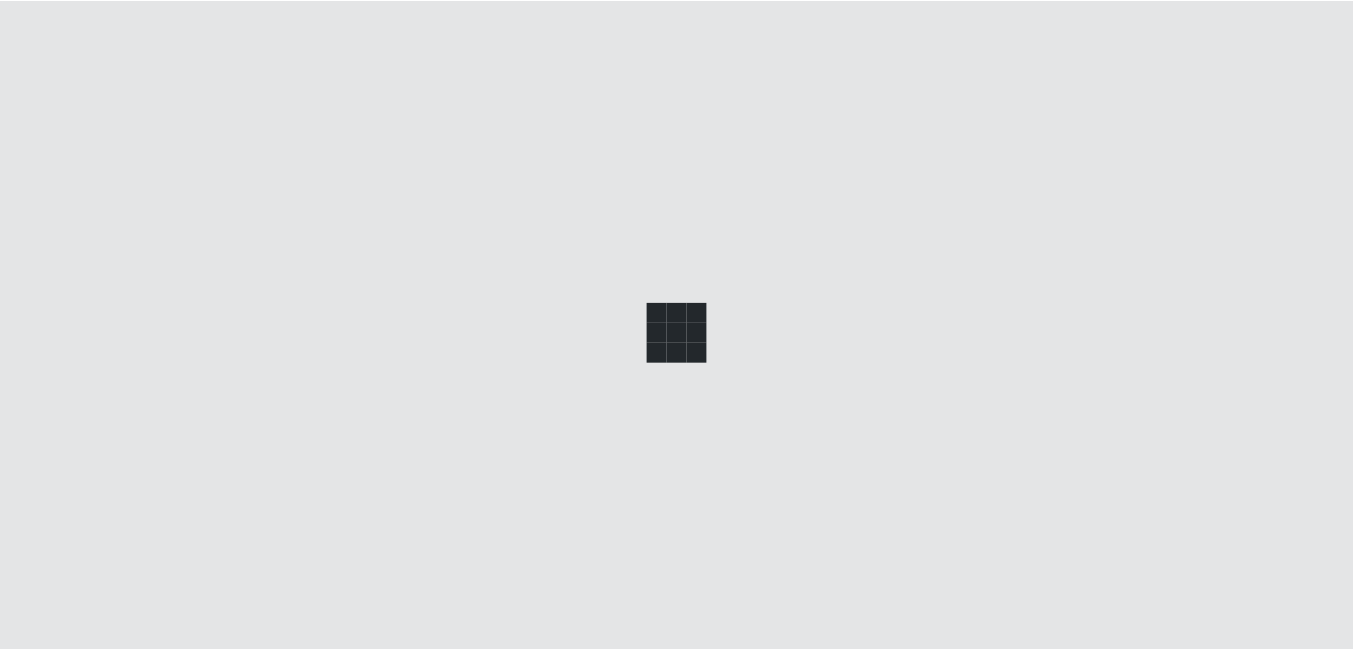 scroll, scrollTop: 0, scrollLeft: 0, axis: both 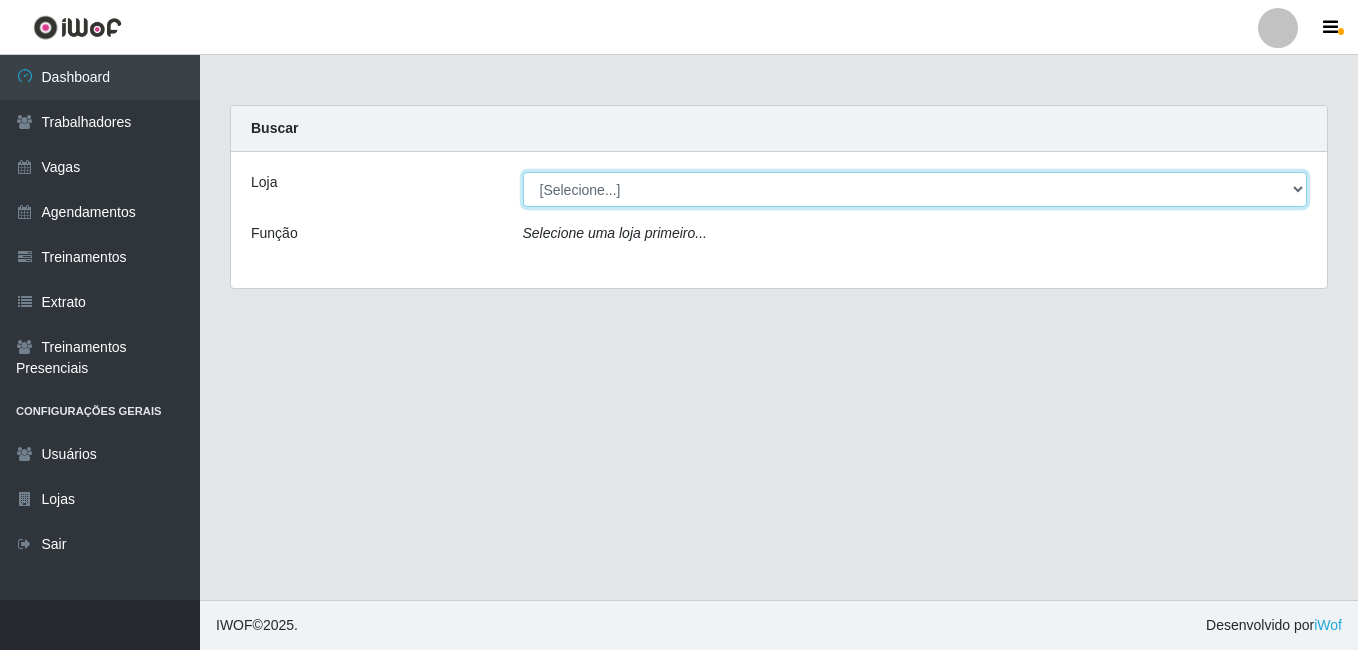 click on "[Selecione...] Bemais Supermercados - B7 Oitizeiro" at bounding box center [915, 189] 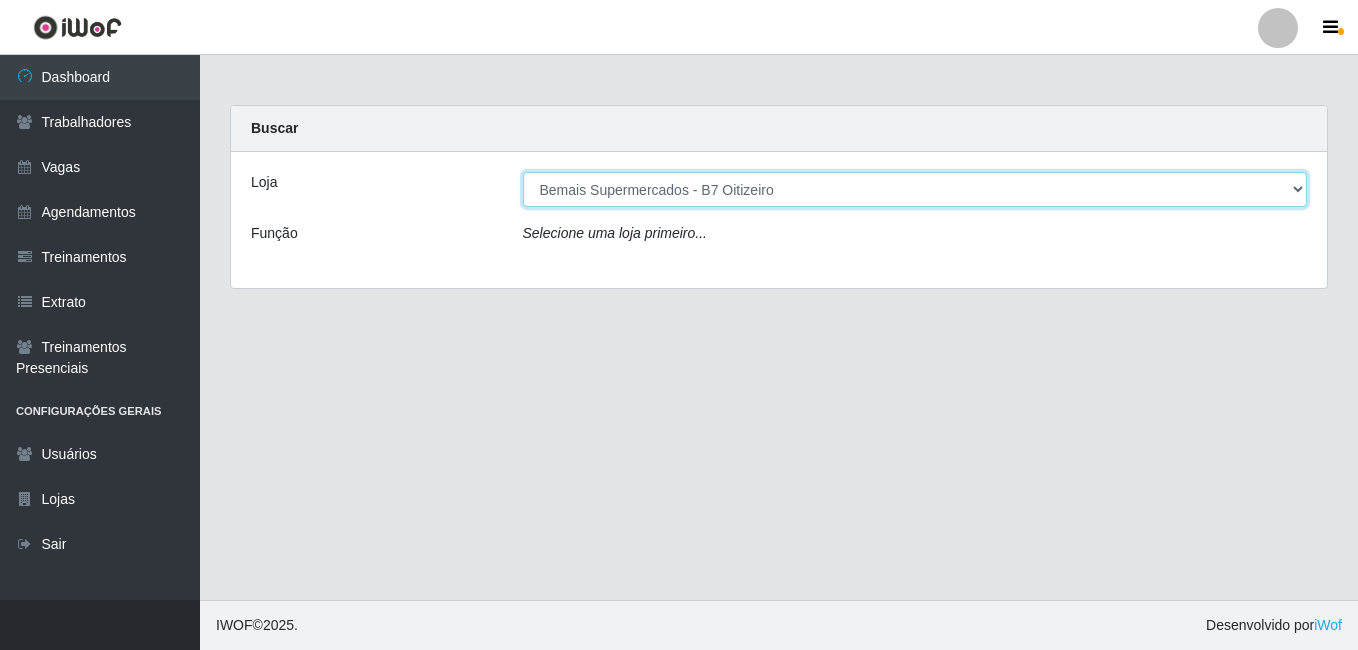click on "[Selecione...] Bemais Supermercados - B7 Oitizeiro" at bounding box center (915, 189) 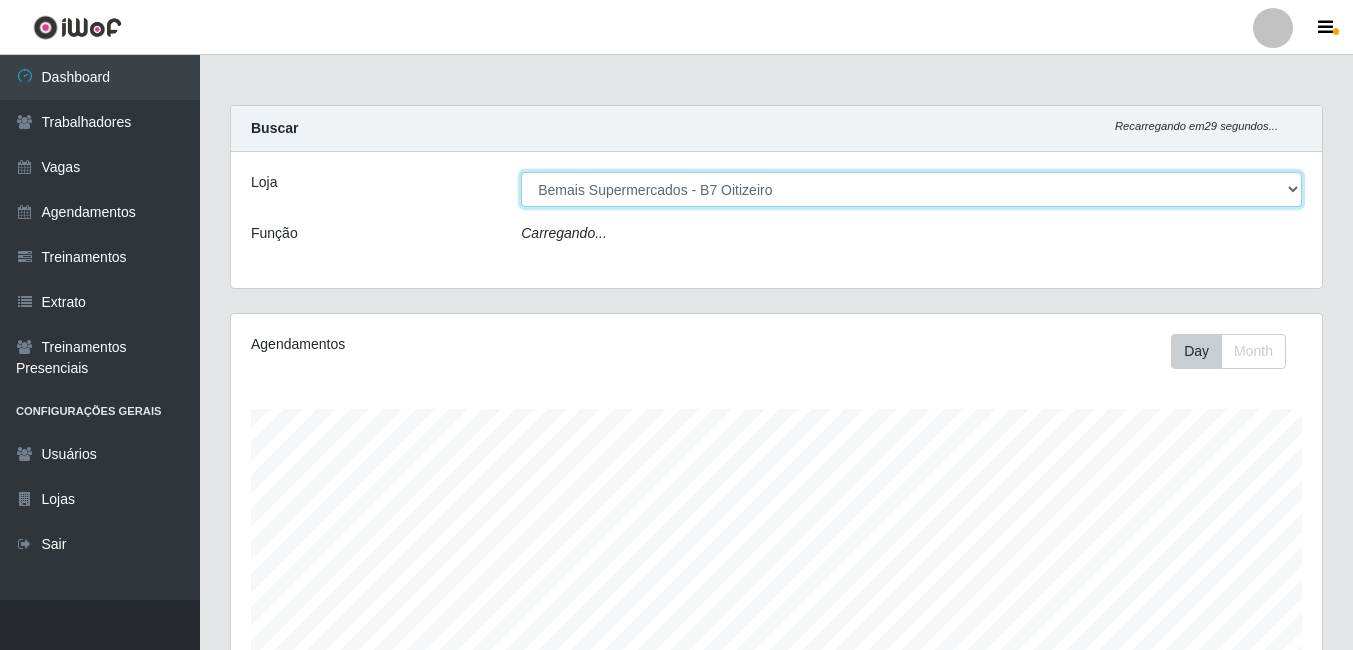 scroll, scrollTop: 999585, scrollLeft: 998909, axis: both 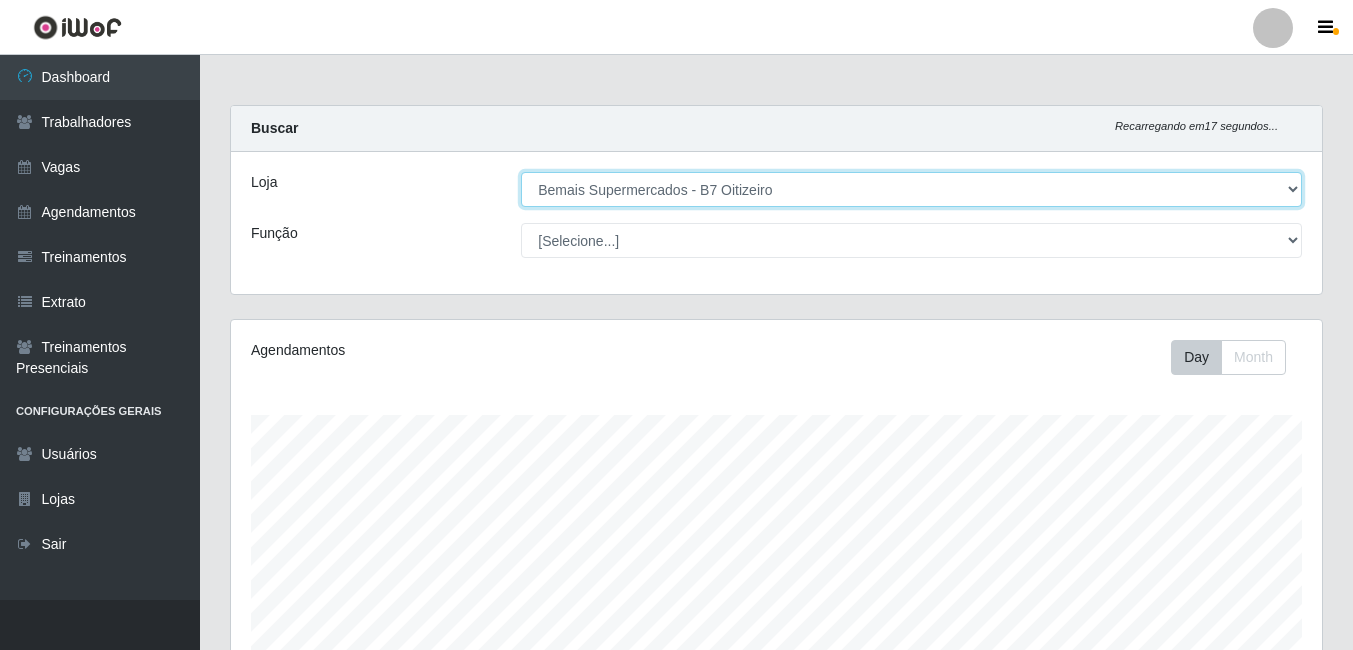 click on "[Selecione...] Bemais Supermercados - B7 Oitizeiro" at bounding box center [911, 189] 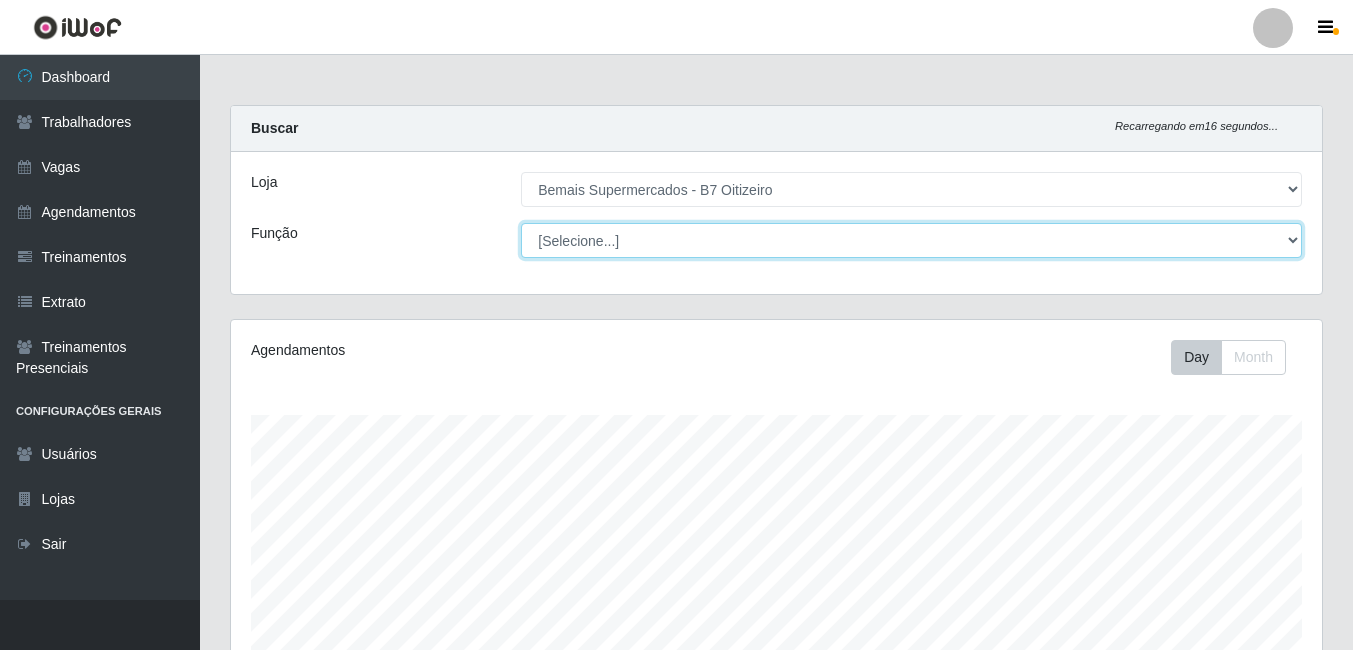 click on "[Selecione...] ASG ASG + ASG ++ Auxiliar de Estacionamento Auxiliar de Estacionamento + Auxiliar de Estacionamento ++ Balconista de Açougue  Balconista de Açougue + Balconista de Açougue ++ Balconista de Frios Balconista de Frios + Balconista de Frios ++ Embalador Embalador + Embalador ++ Operador de Caixa Operador de Caixa + Operador de Caixa ++ Repositor  Repositor + Repositor ++" at bounding box center (911, 240) 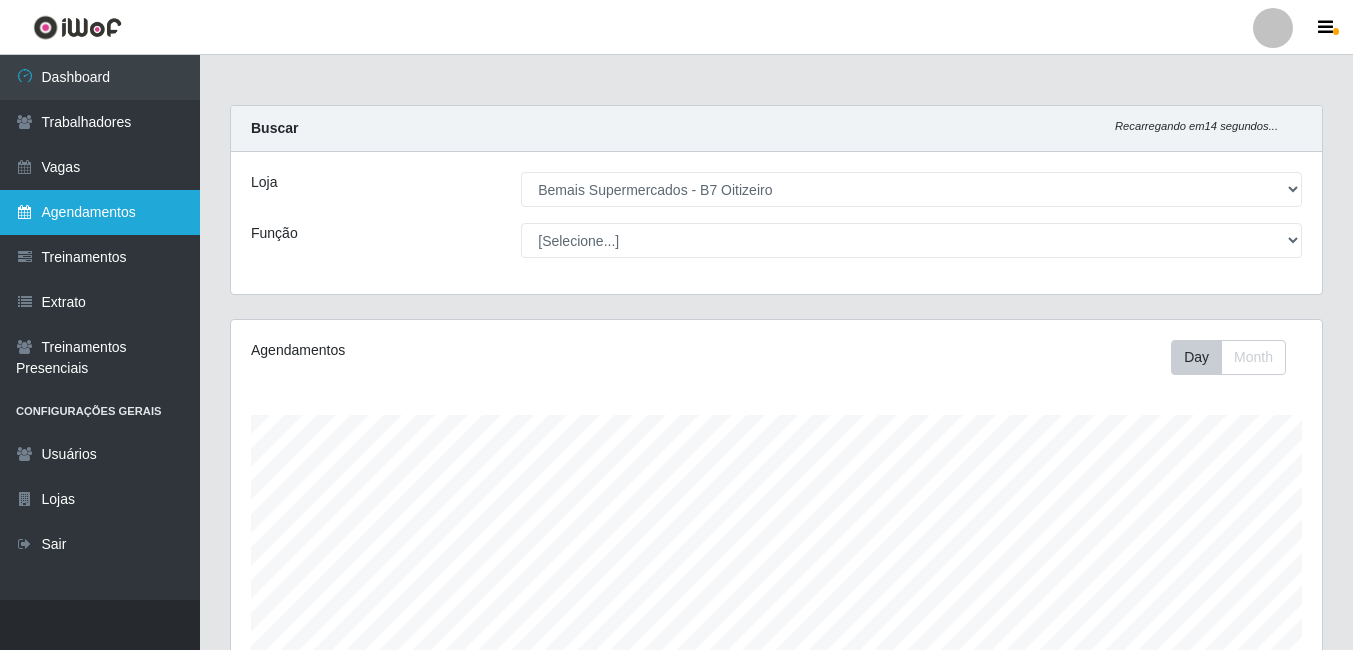click on "Agendamentos" at bounding box center [100, 212] 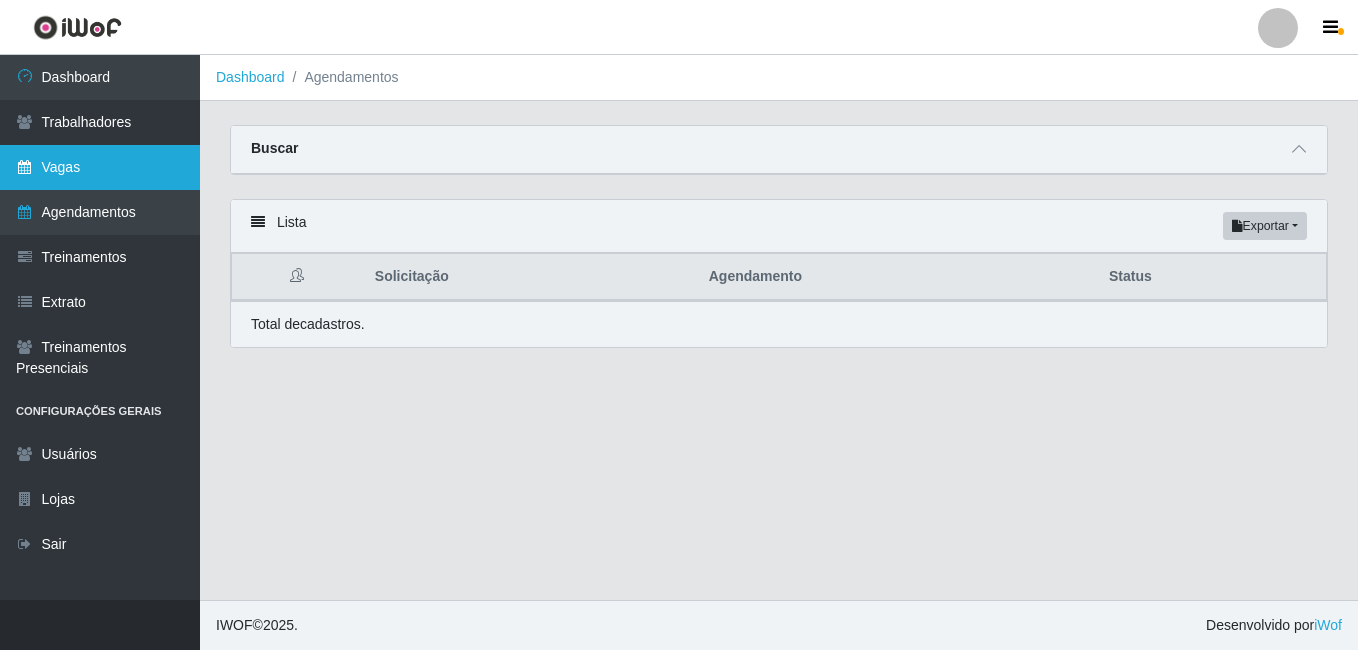 click on "Vagas" at bounding box center (100, 167) 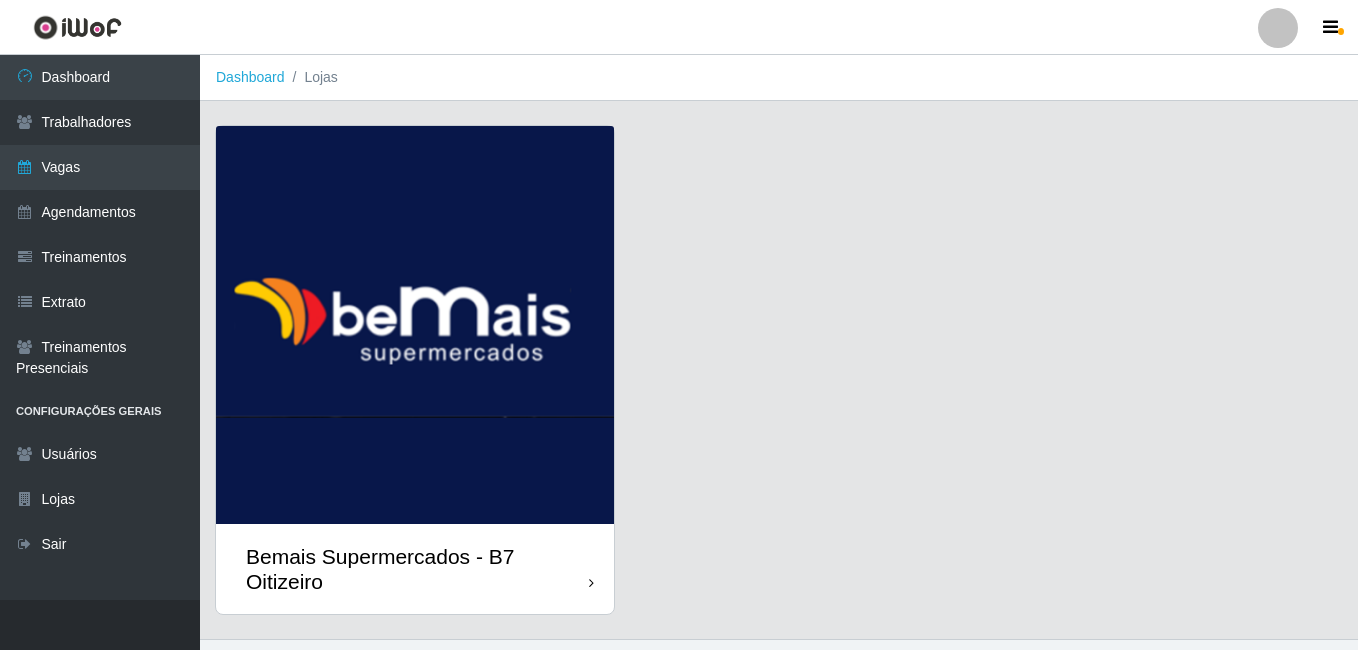 click on "Bemais Supermercados - B7 Oitizeiro" at bounding box center [417, 569] 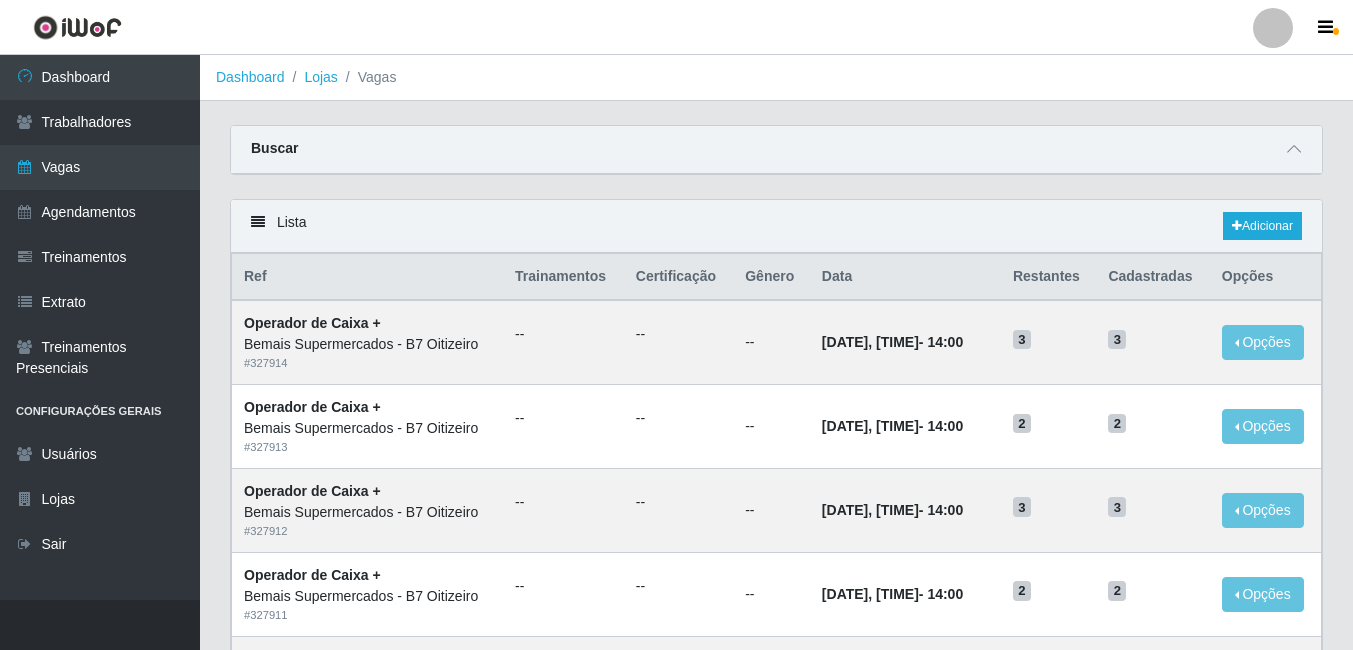 click on "Buscar" at bounding box center (776, 150) 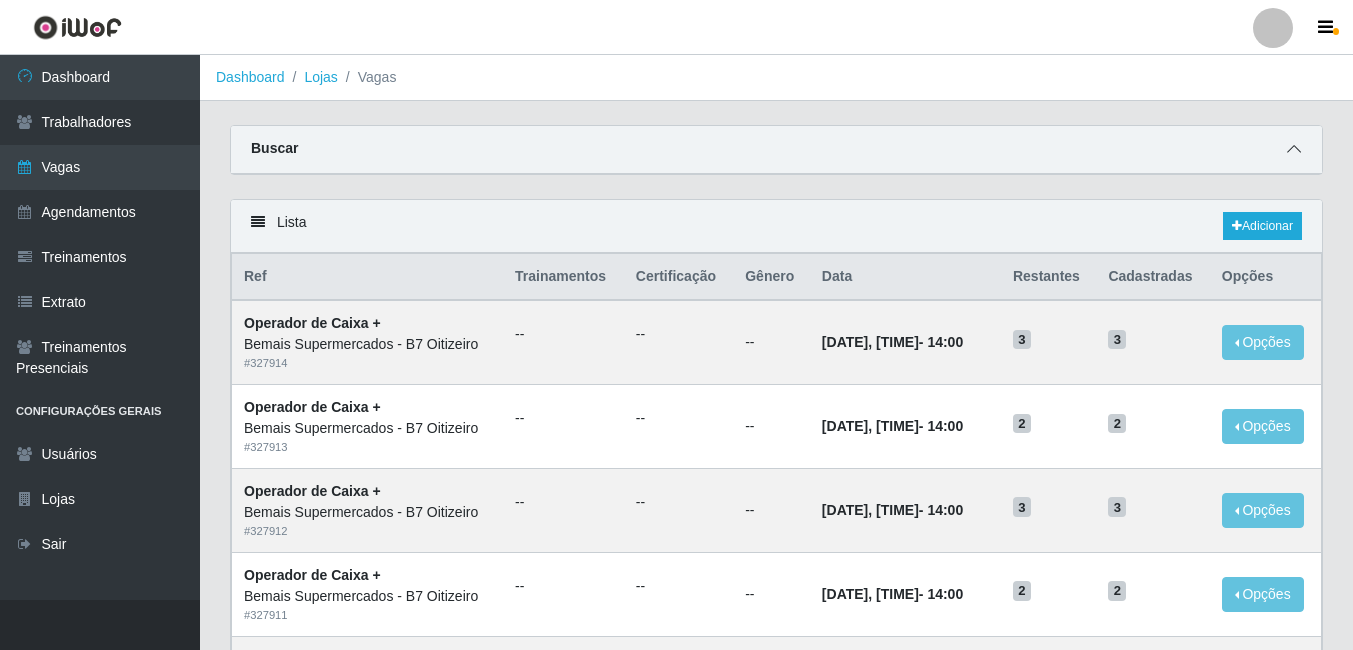 click at bounding box center [1294, 149] 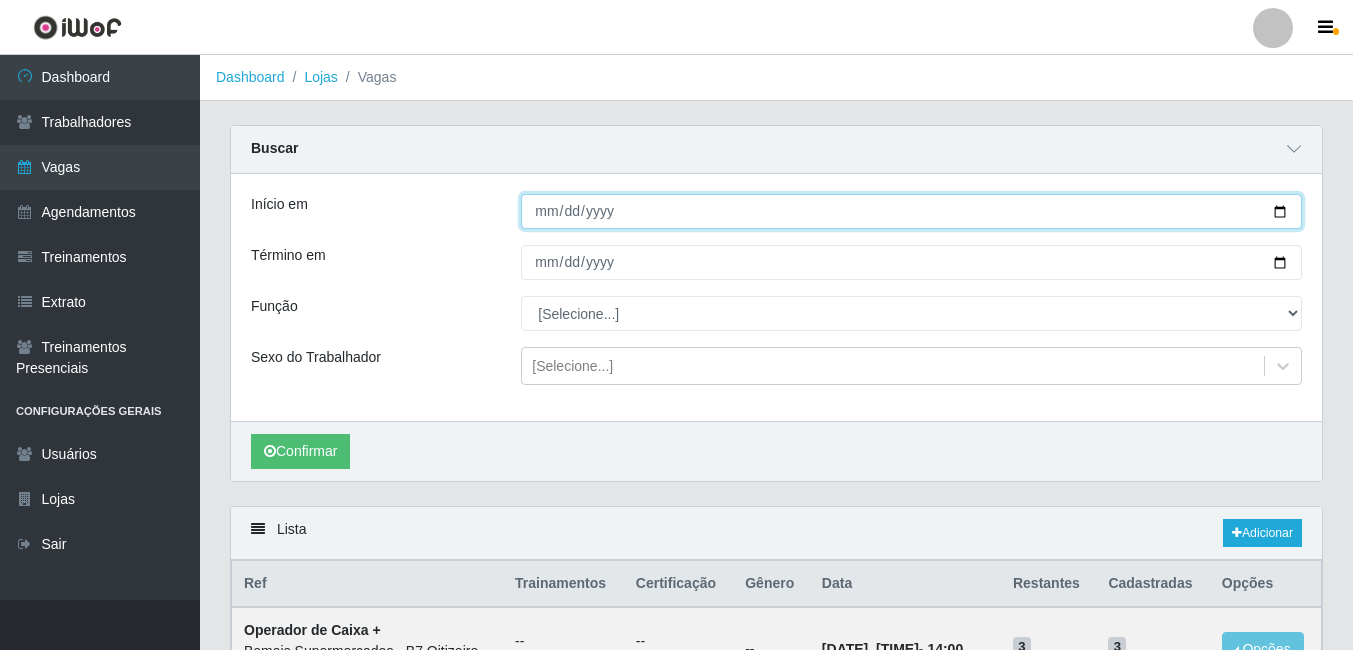 click on "Início em" at bounding box center [911, 211] 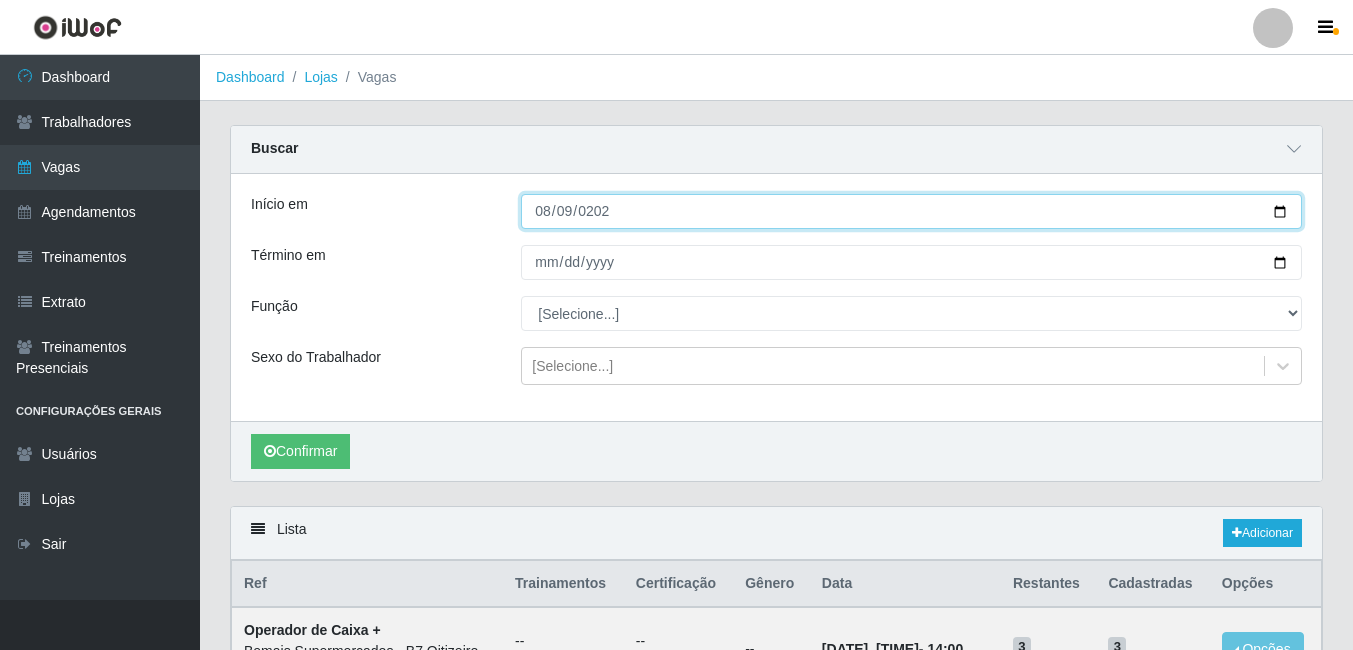 type on "2025-08-09" 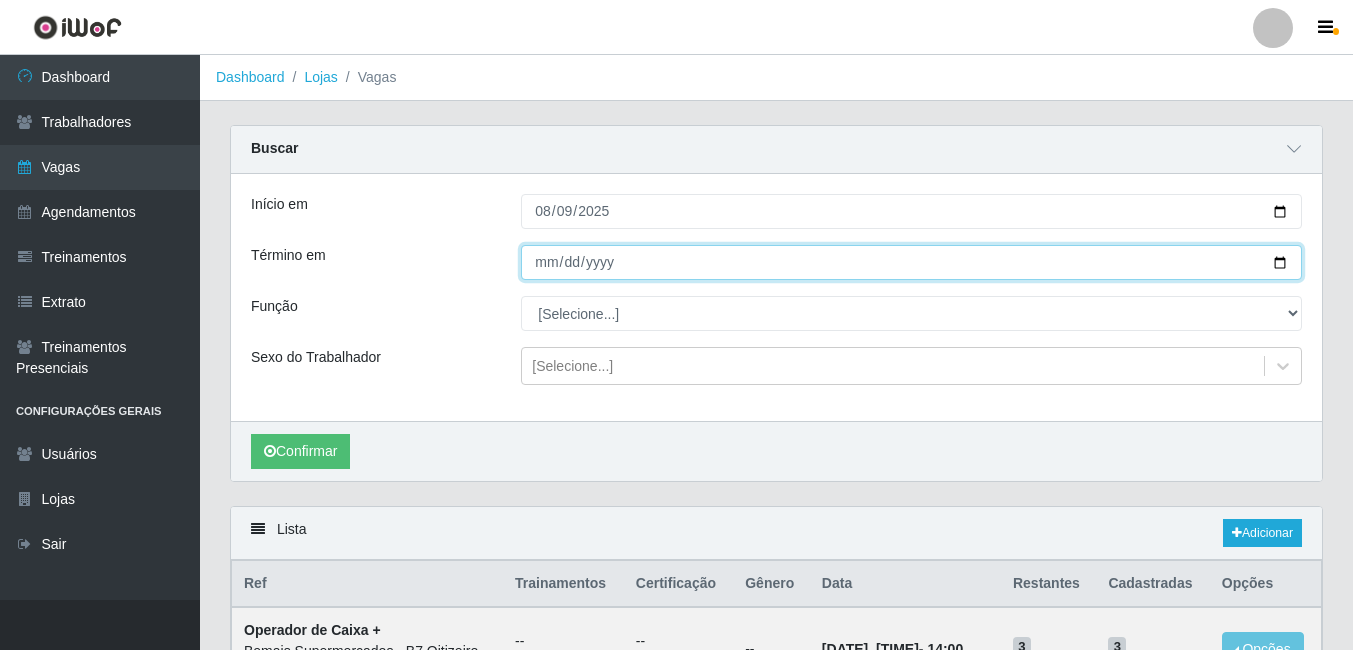 click on "Término em" at bounding box center [911, 262] 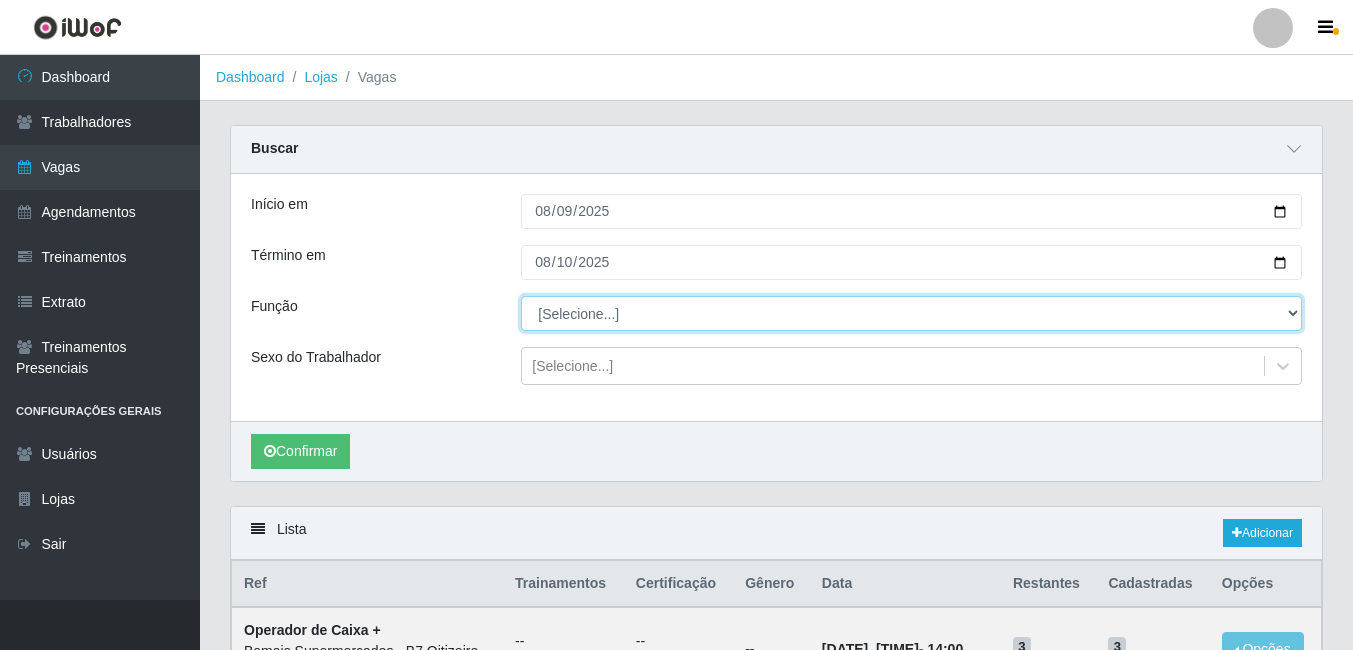 click on "[Selecione...] ASG ASG + ASG ++ Auxiliar de Estacionamento Auxiliar de Estacionamento + Auxiliar de Estacionamento ++ Balconista de Açougue  Balconista de Açougue + Balconista de Açougue ++ Balconista de Frios Balconista de Frios + Balconista de Frios ++ Embalador Embalador + Embalador ++ Operador de Caixa Operador de Caixa + Operador de Caixa ++ Repositor  Repositor + Repositor ++" at bounding box center (911, 313) 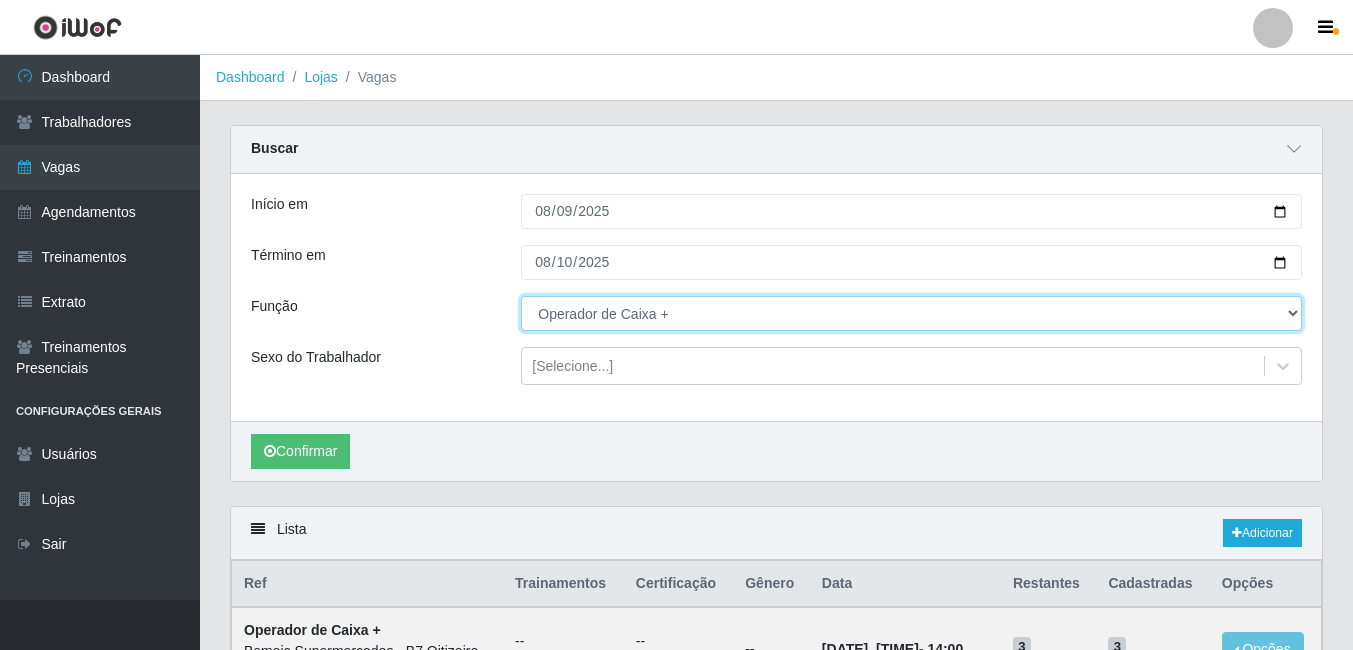 click on "[Selecione...] ASG ASG + ASG ++ Auxiliar de Estacionamento Auxiliar de Estacionamento + Auxiliar de Estacionamento ++ Balconista de Açougue  Balconista de Açougue + Balconista de Açougue ++ Balconista de Frios Balconista de Frios + Balconista de Frios ++ Embalador Embalador + Embalador ++ Operador de Caixa Operador de Caixa + Operador de Caixa ++ Repositor  Repositor + Repositor ++" at bounding box center (911, 313) 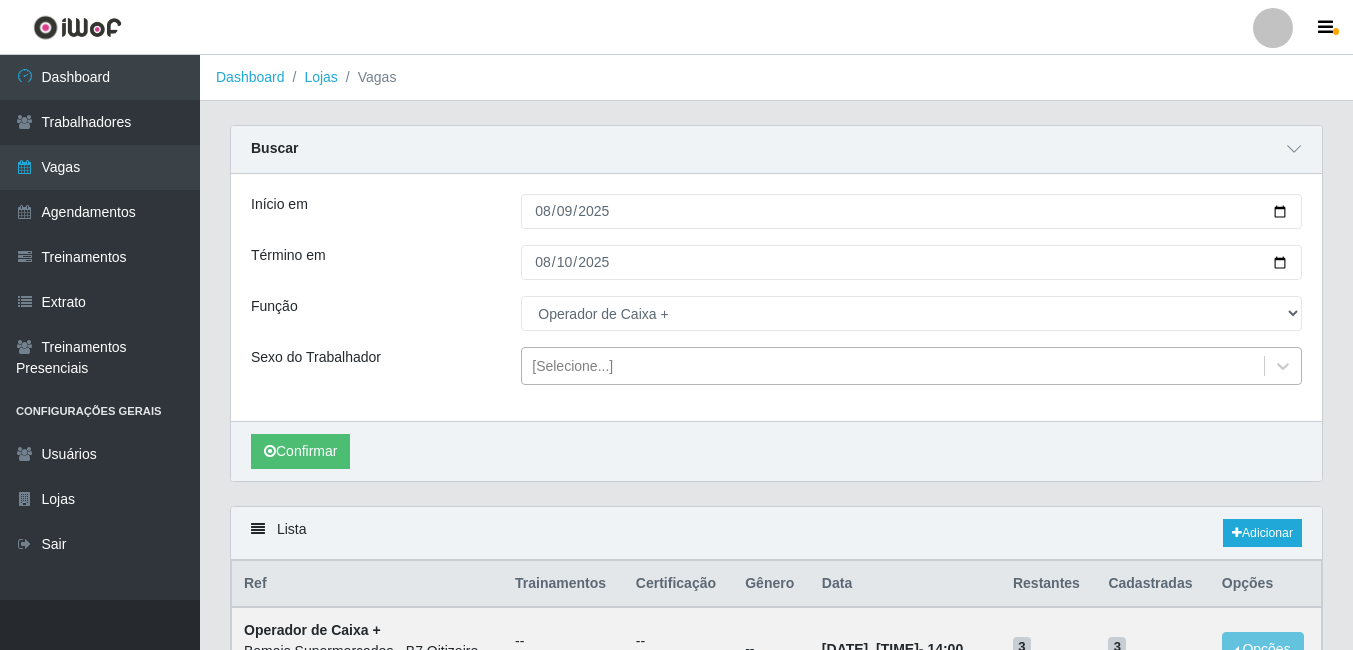 click on "[Selecione...]" at bounding box center (572, 366) 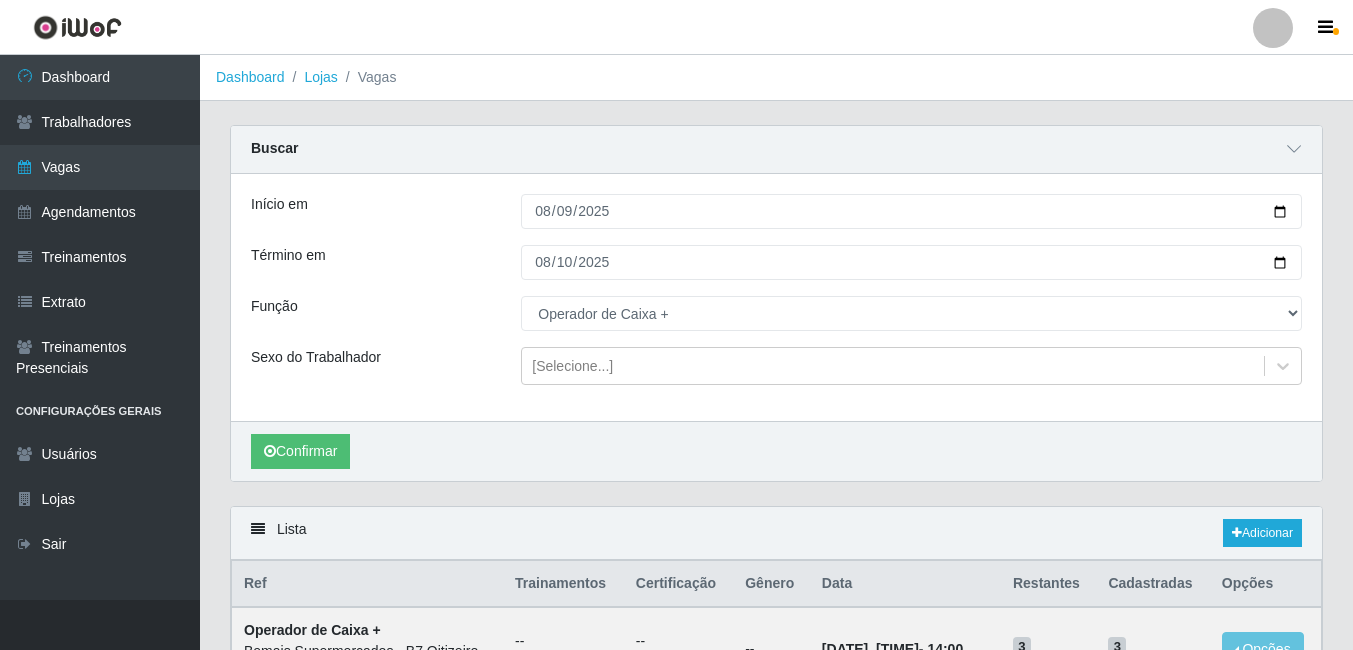 click on "Início em [DATE] Término em [DATE] Função [Selecione...] ASG ASG + ASG ++ Auxiliar de Estacionamento Auxiliar de Estacionamento + Auxiliar de Estacionamento ++ Balconista de Açougue  Balconista de Açougue + Balconista de Açougue ++ Balconista de Frios Balconista de Frios + Balconista de Frios ++ Embalador Embalador + Embalador ++ Operador de Caixa Operador de Caixa + Operador de Caixa ++ Repositor  Repositor + Repositor ++ Sexo do Trabalhador [Selecione...]" at bounding box center (776, 297) 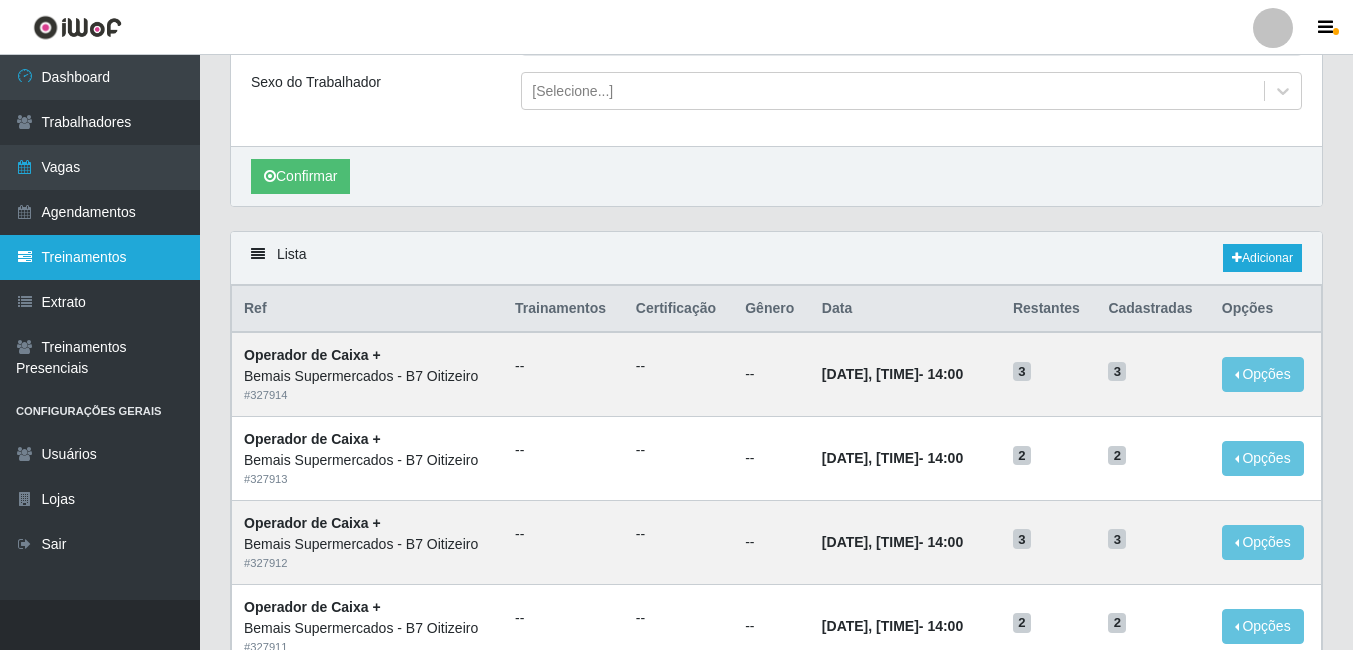 scroll, scrollTop: 200, scrollLeft: 0, axis: vertical 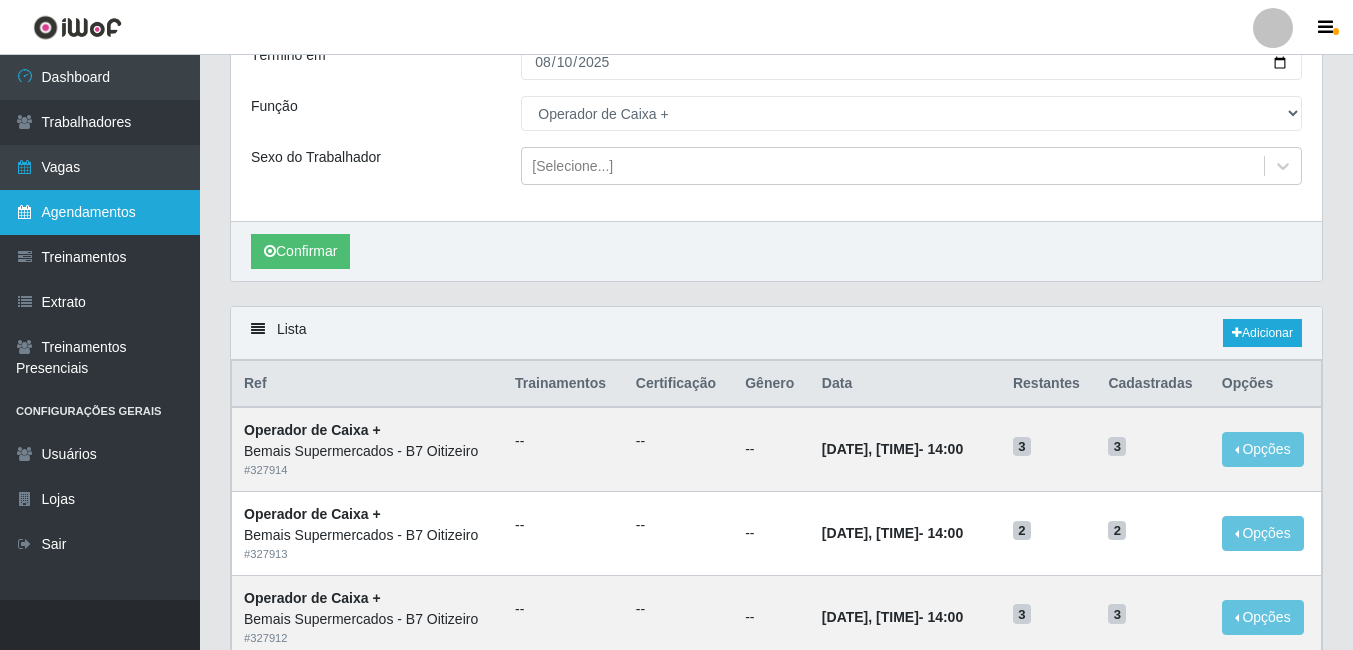 click on "Agendamentos" at bounding box center [100, 212] 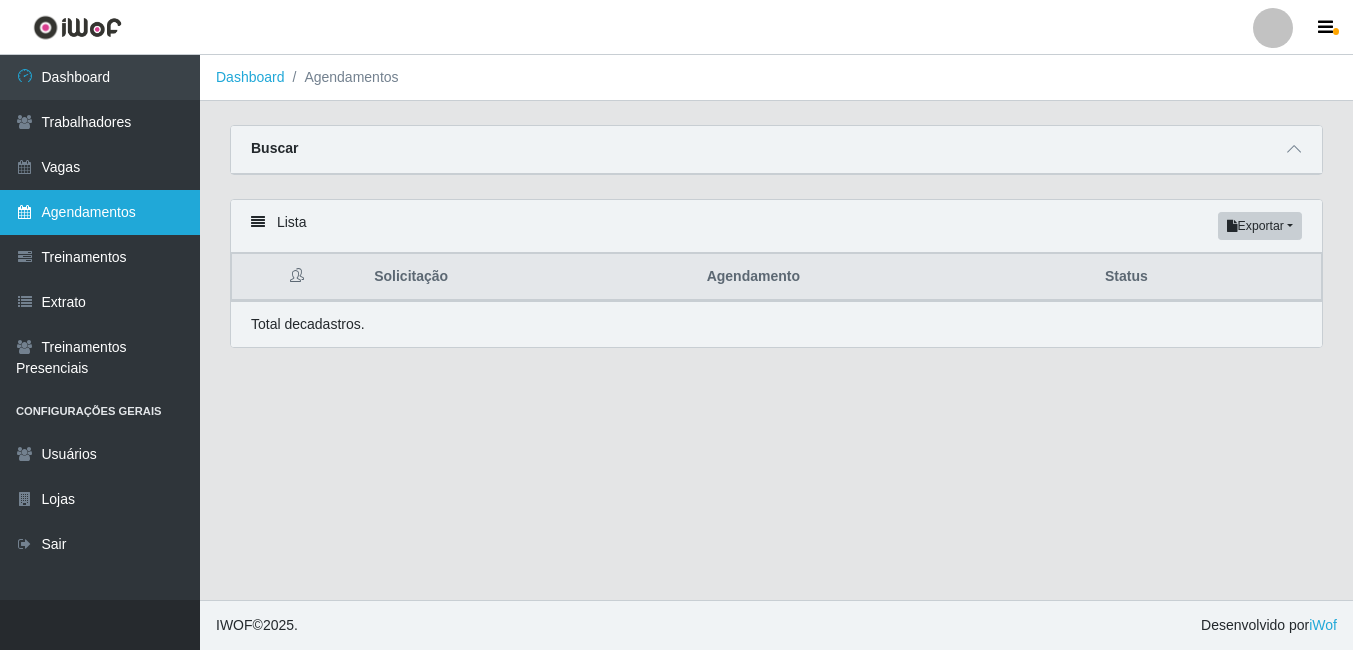 scroll, scrollTop: 0, scrollLeft: 0, axis: both 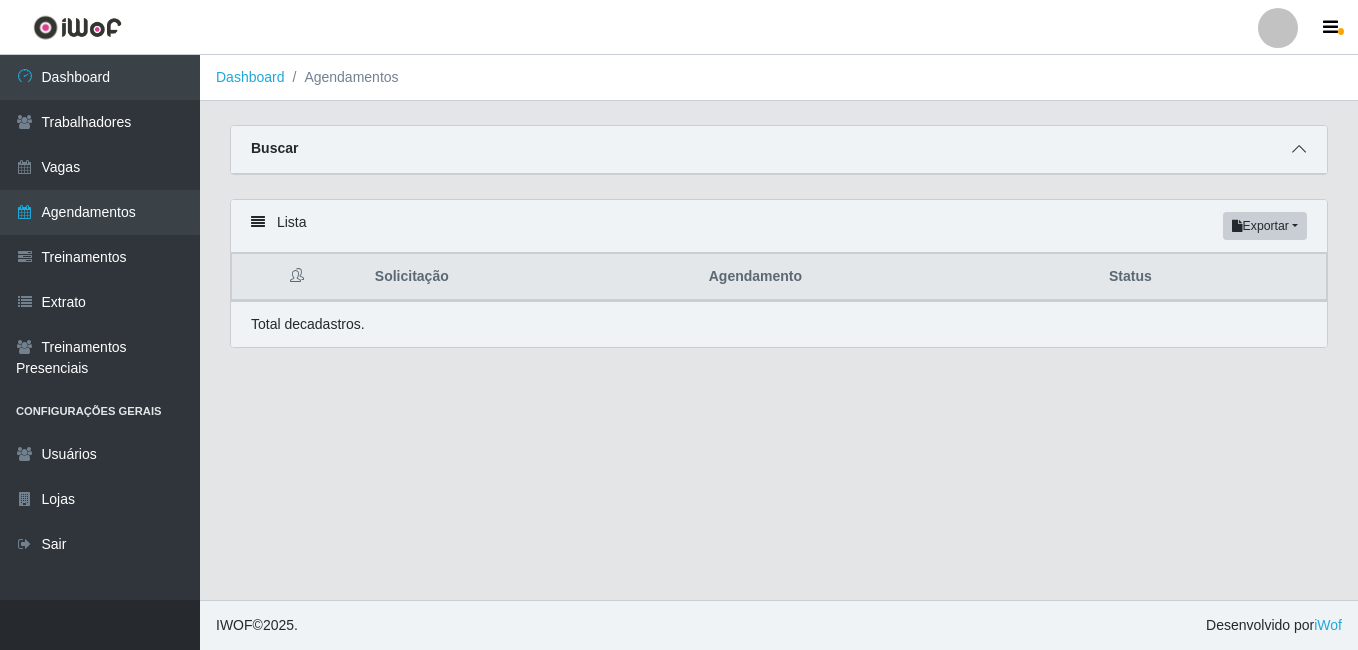 click at bounding box center (1299, 149) 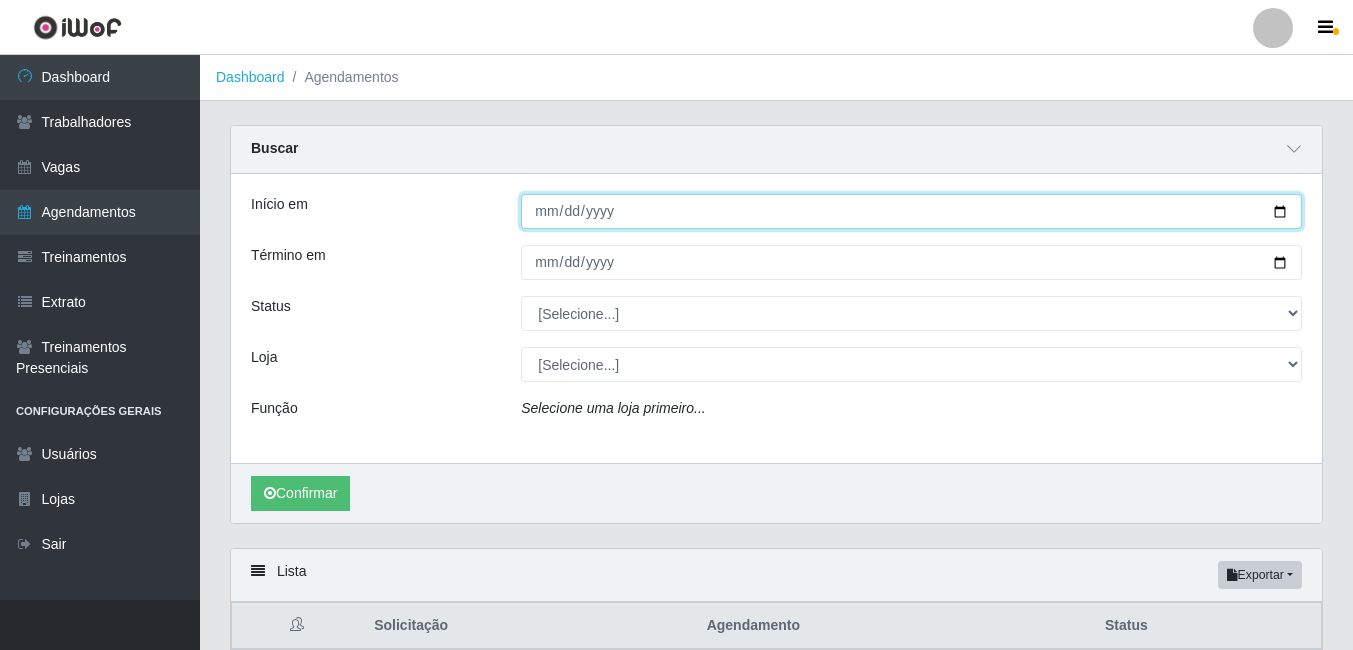 click on "Início em" at bounding box center [911, 211] 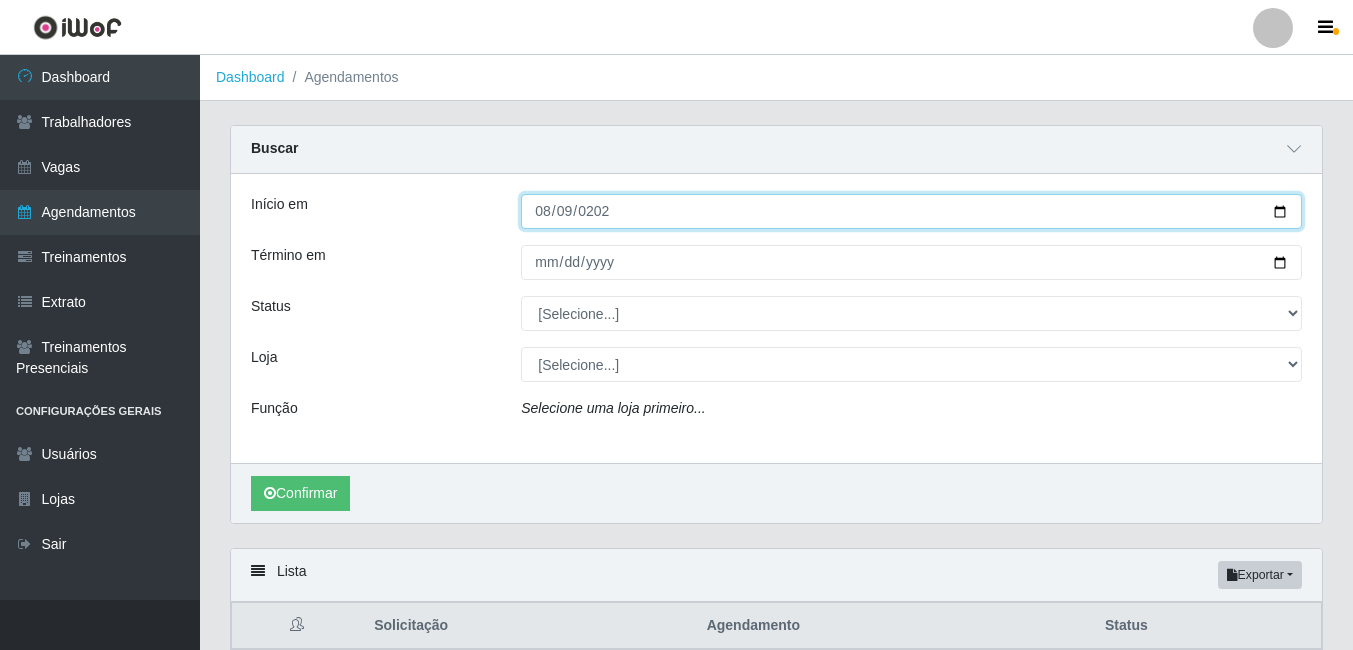 type on "2025-08-09" 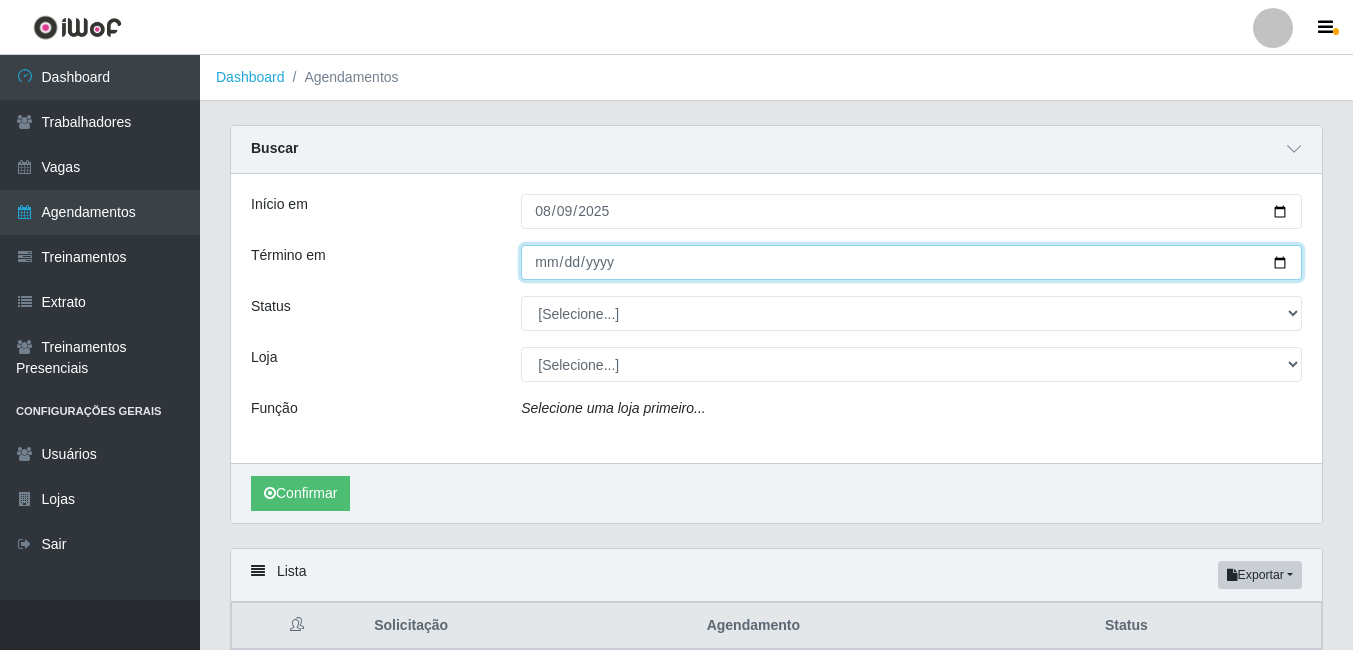 click on "Término em" at bounding box center [911, 262] 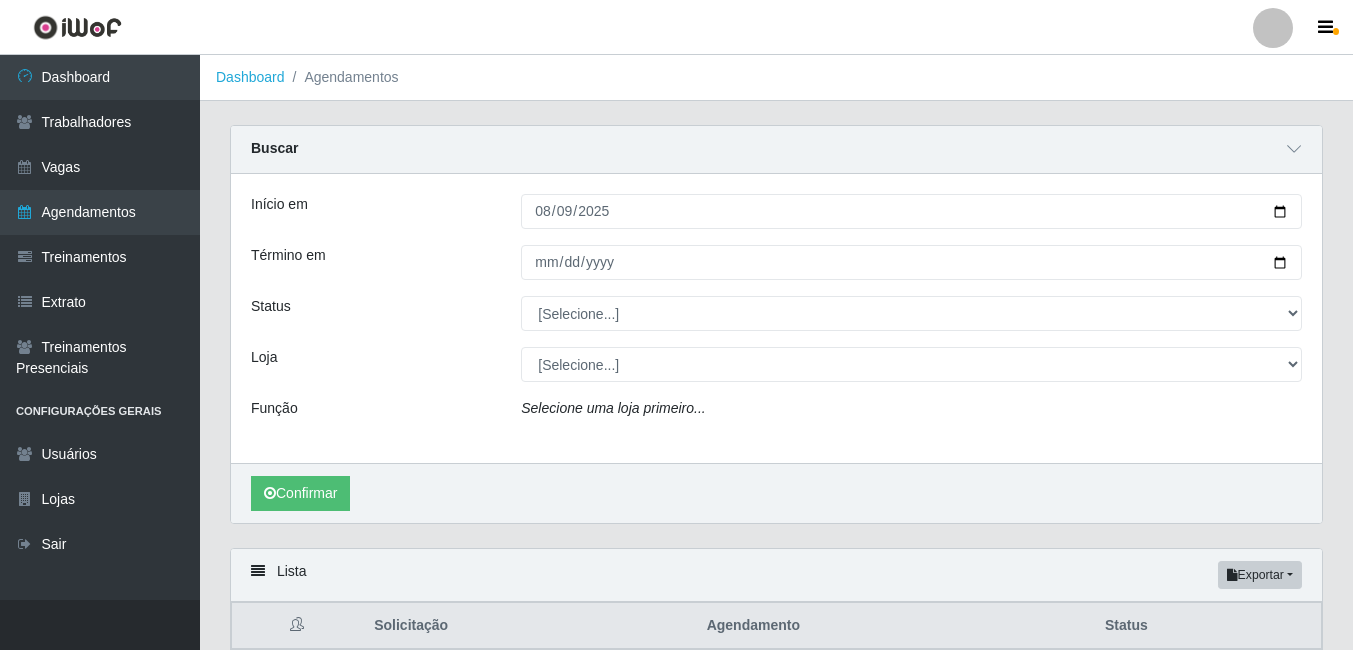 click at bounding box center [911, 262] 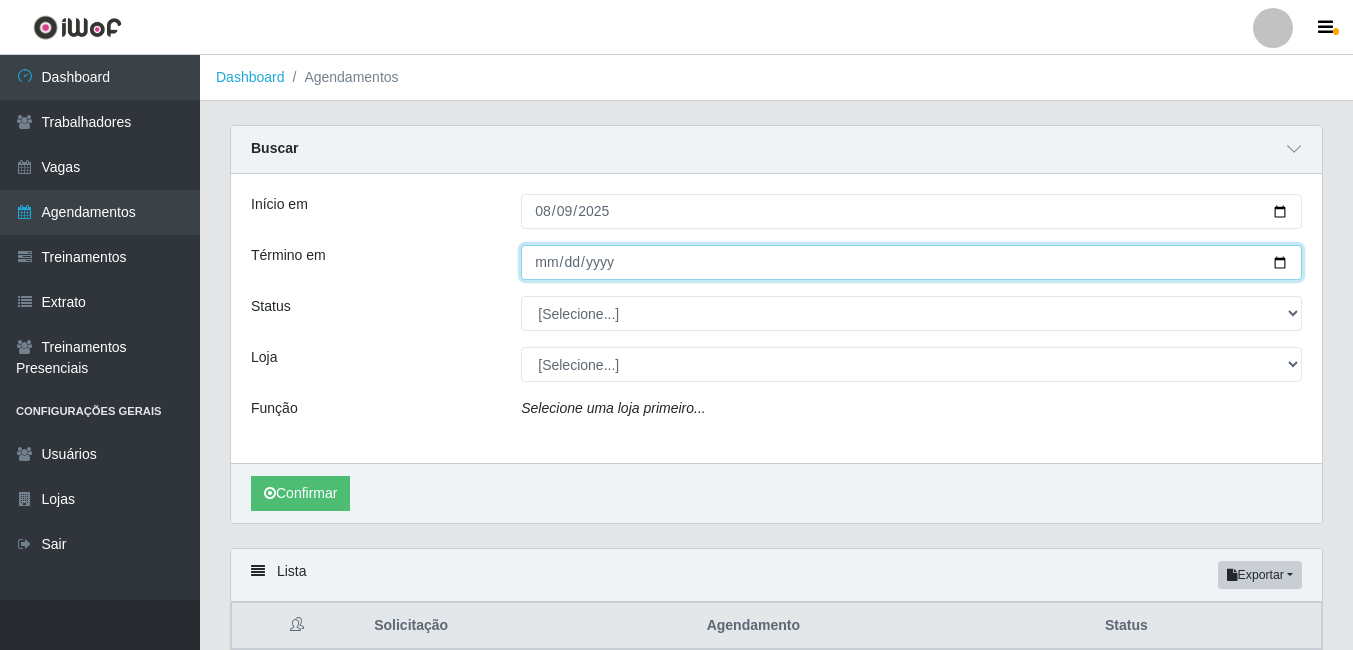 click on "Término em" at bounding box center (911, 262) 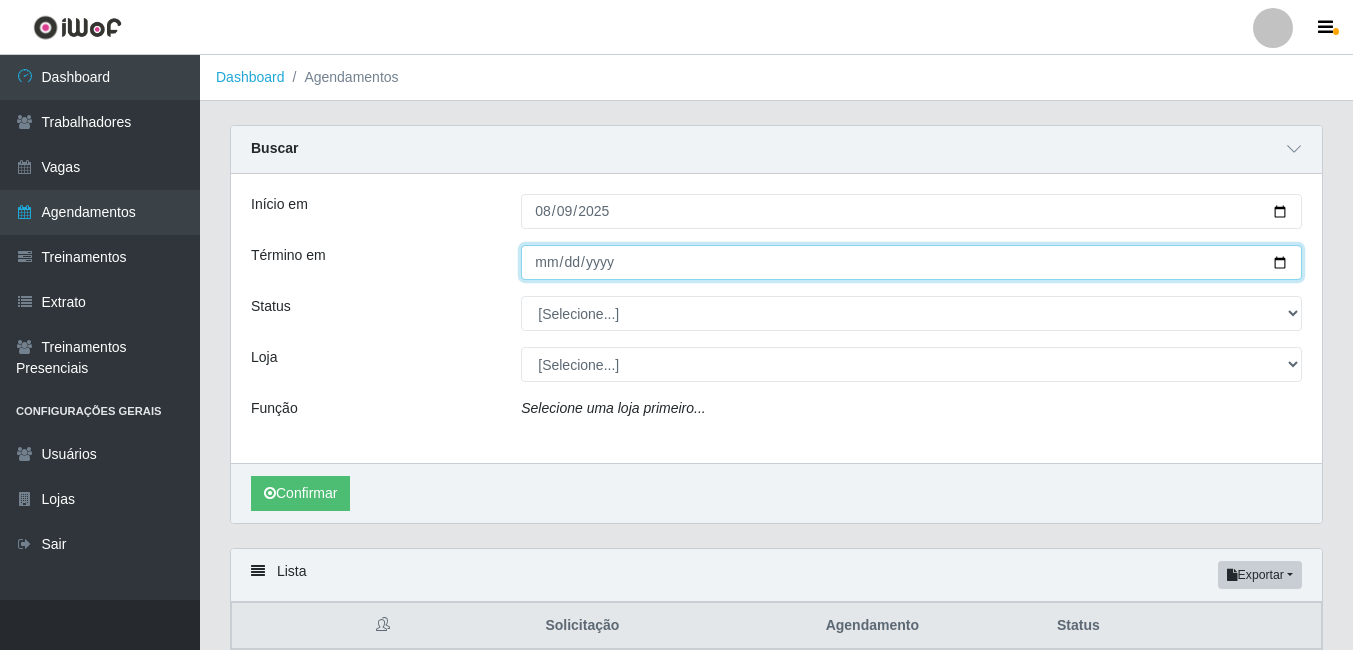 type on "2025-08-10" 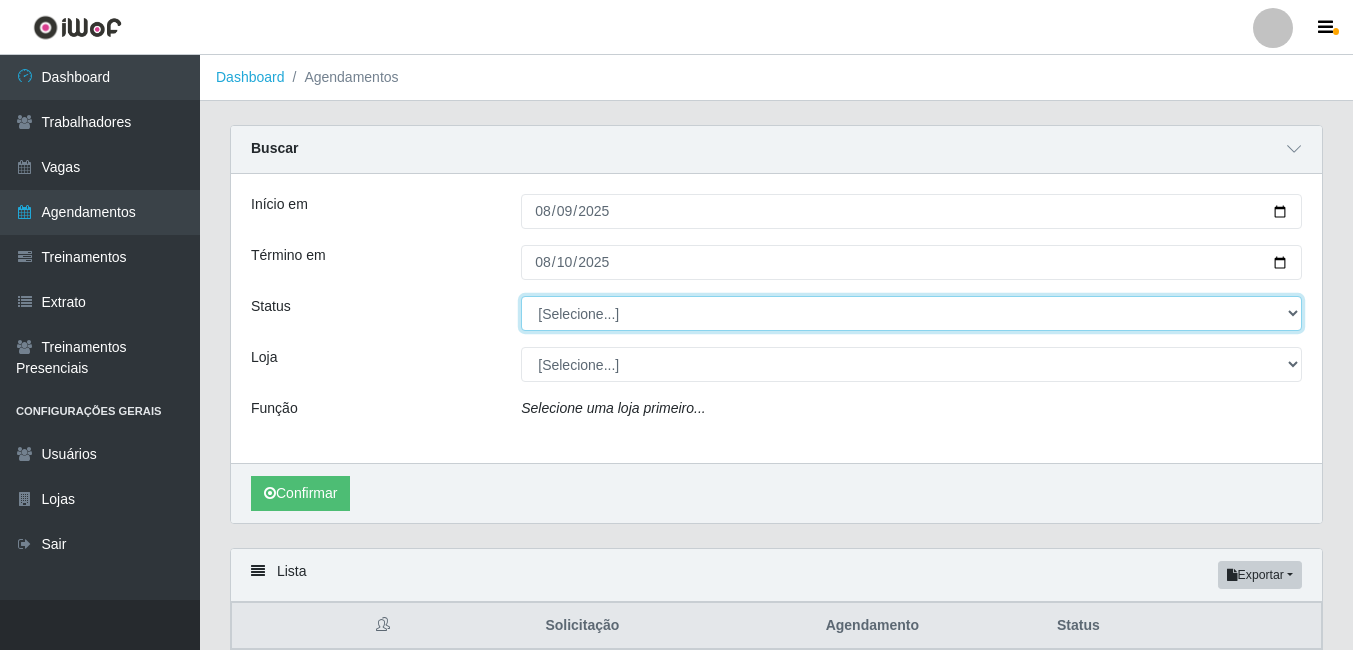 click on "[Selecione...] AGENDADO AGUARDANDO LIBERAR EM ANDAMENTO EM REVISÃO FINALIZADO CANCELADO FALTA" at bounding box center (911, 313) 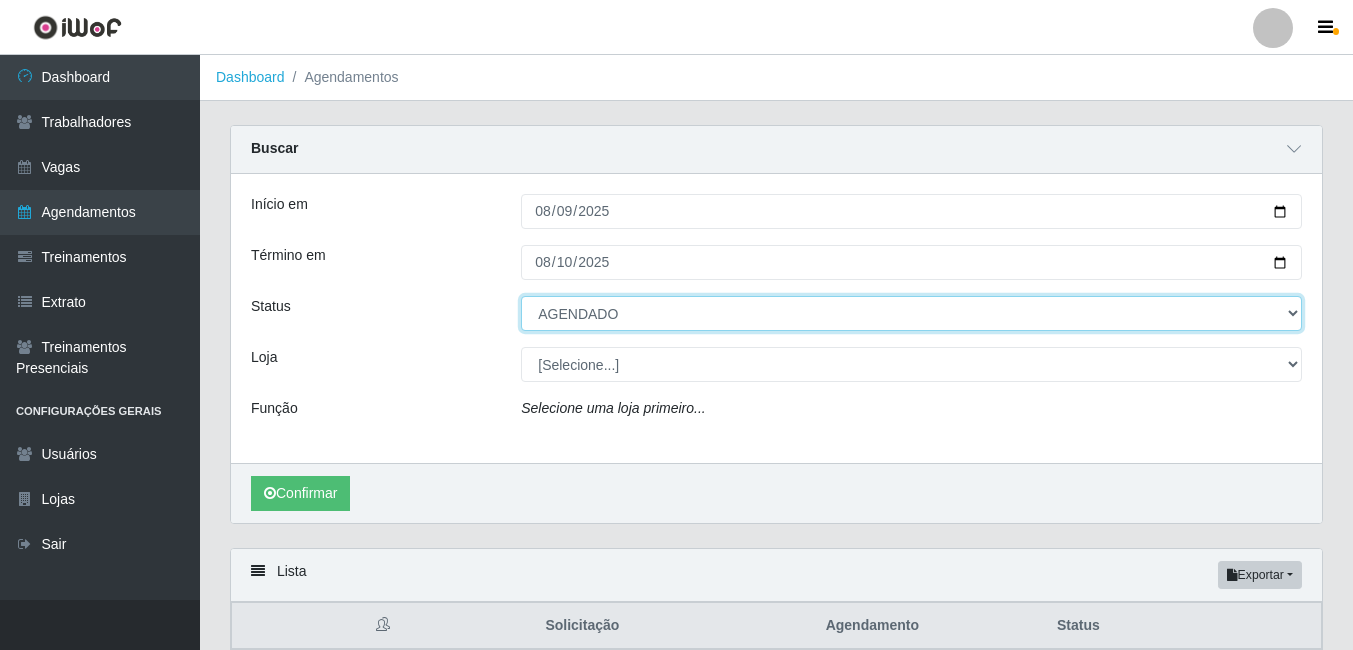 click on "[Selecione...] AGENDADO AGUARDANDO LIBERAR EM ANDAMENTO EM REVISÃO FINALIZADO CANCELADO FALTA" at bounding box center [911, 313] 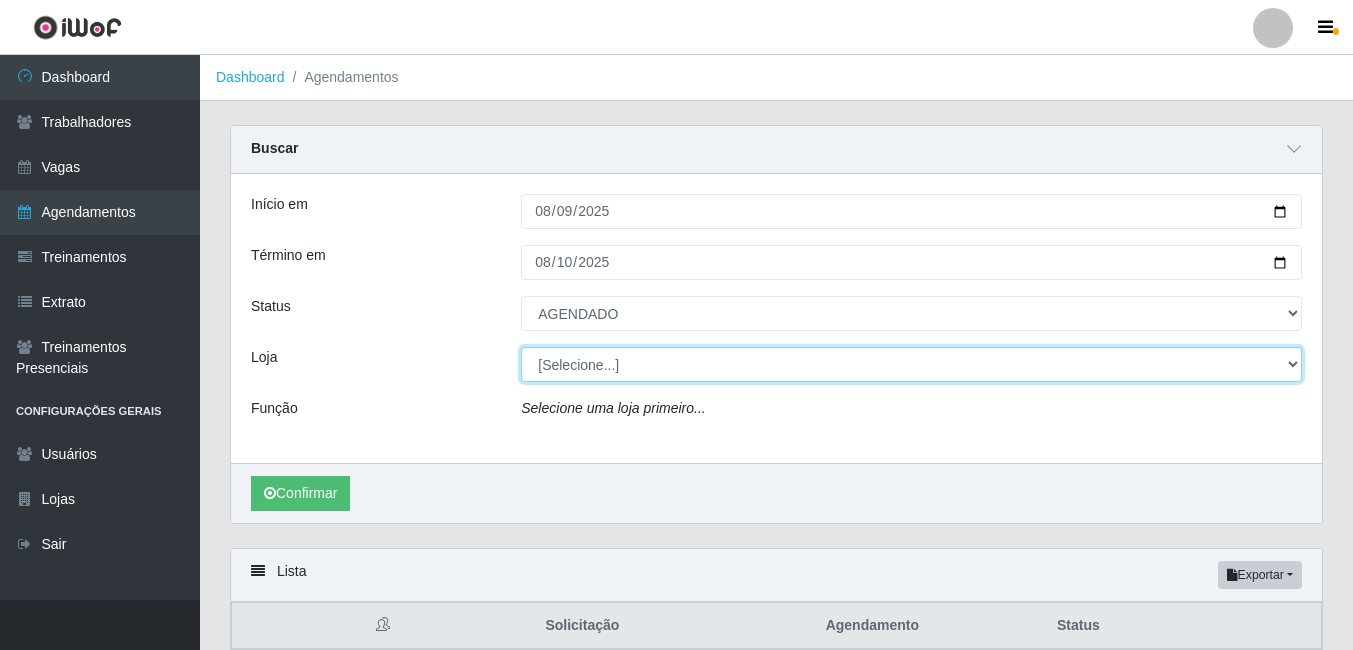 click on "[Selecione...] Bemais Supermercados - B7 Oitizeiro" at bounding box center (911, 364) 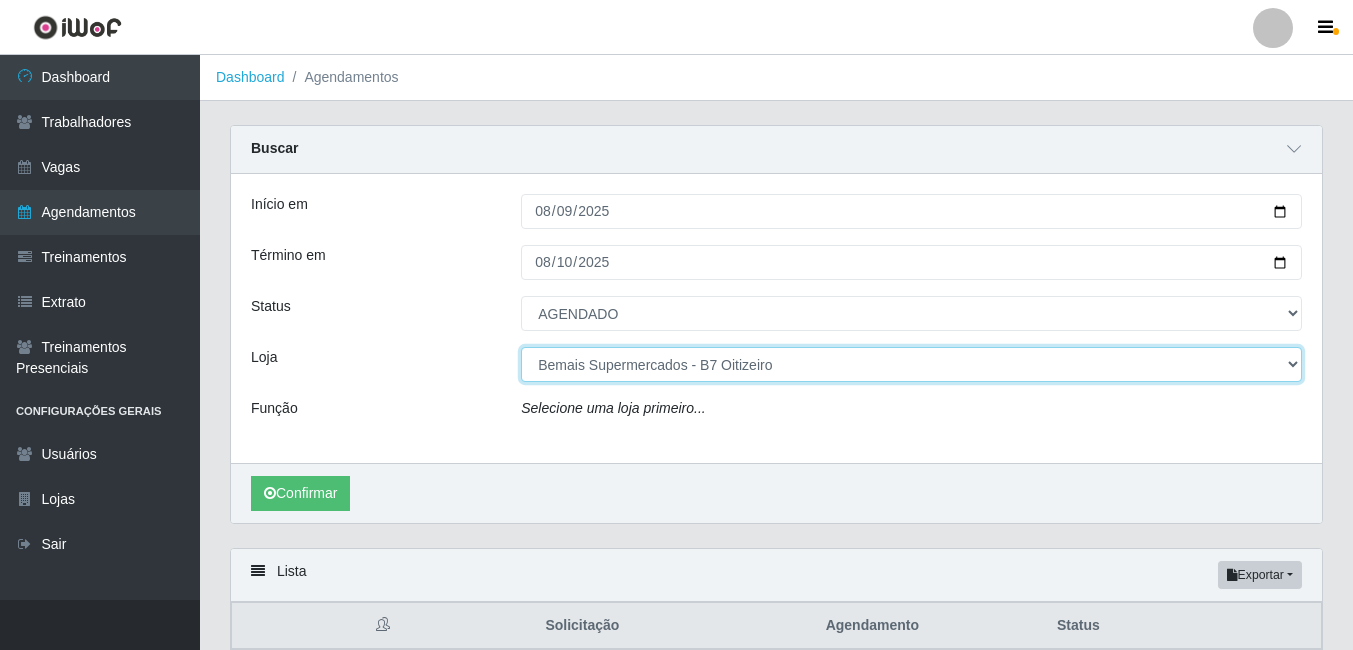 click on "[Selecione...] Bemais Supermercados - B7 Oitizeiro" at bounding box center [911, 364] 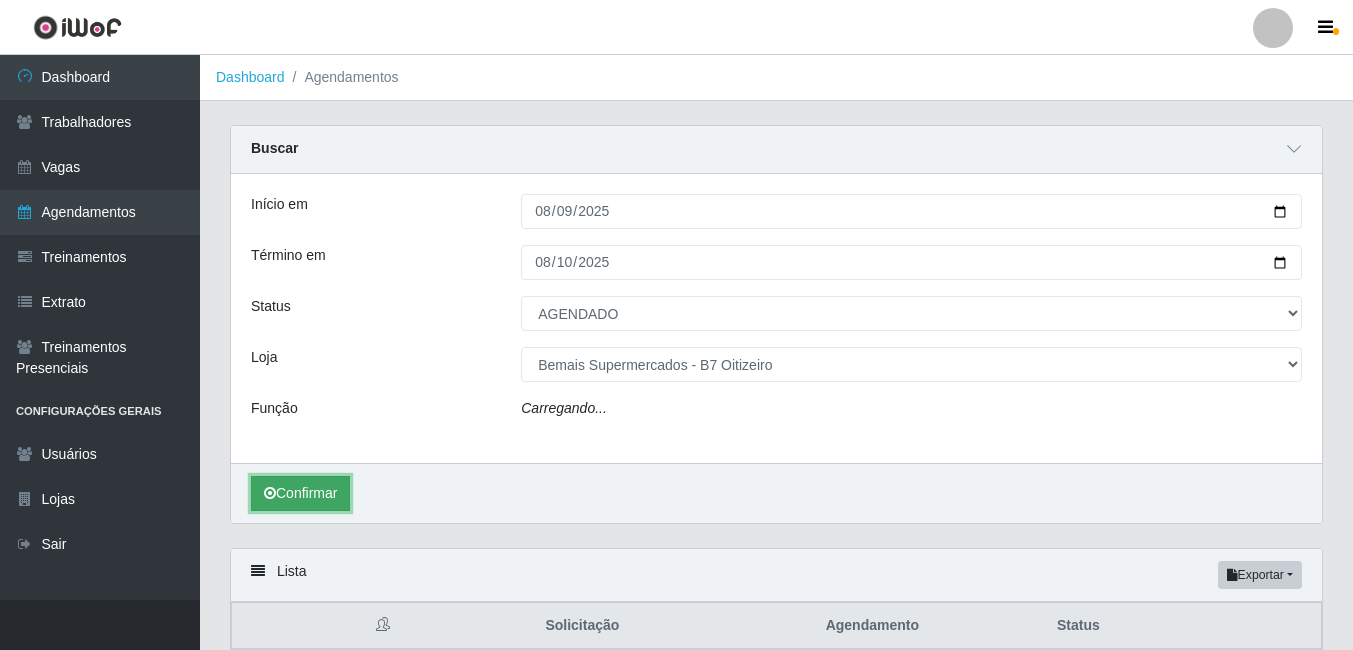 click on "Confirmar" at bounding box center (300, 493) 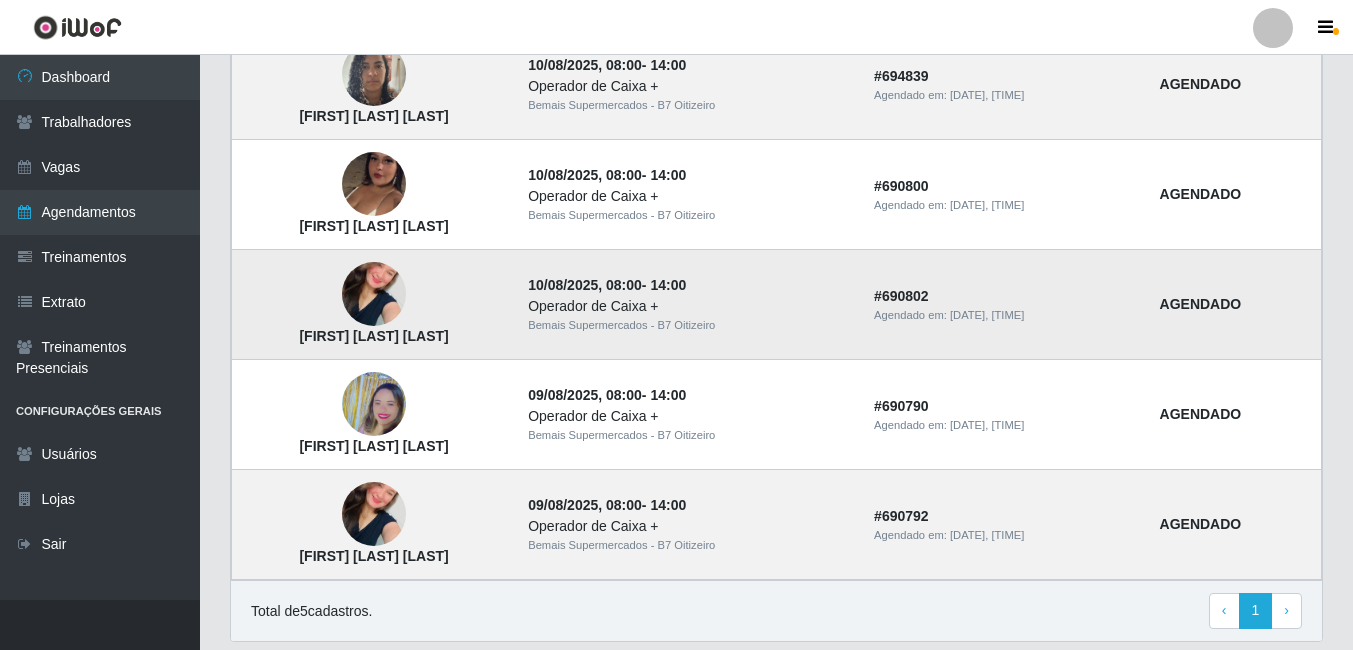 scroll, scrollTop: 593, scrollLeft: 0, axis: vertical 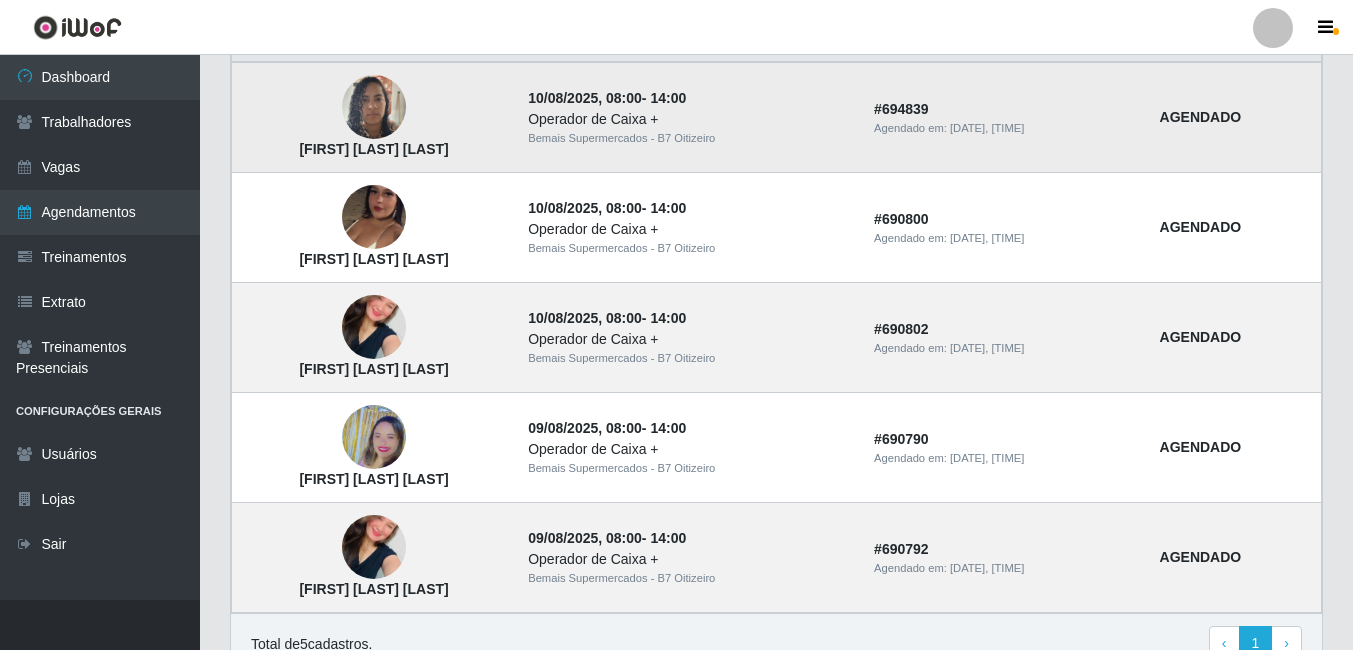 click at bounding box center [374, 107] 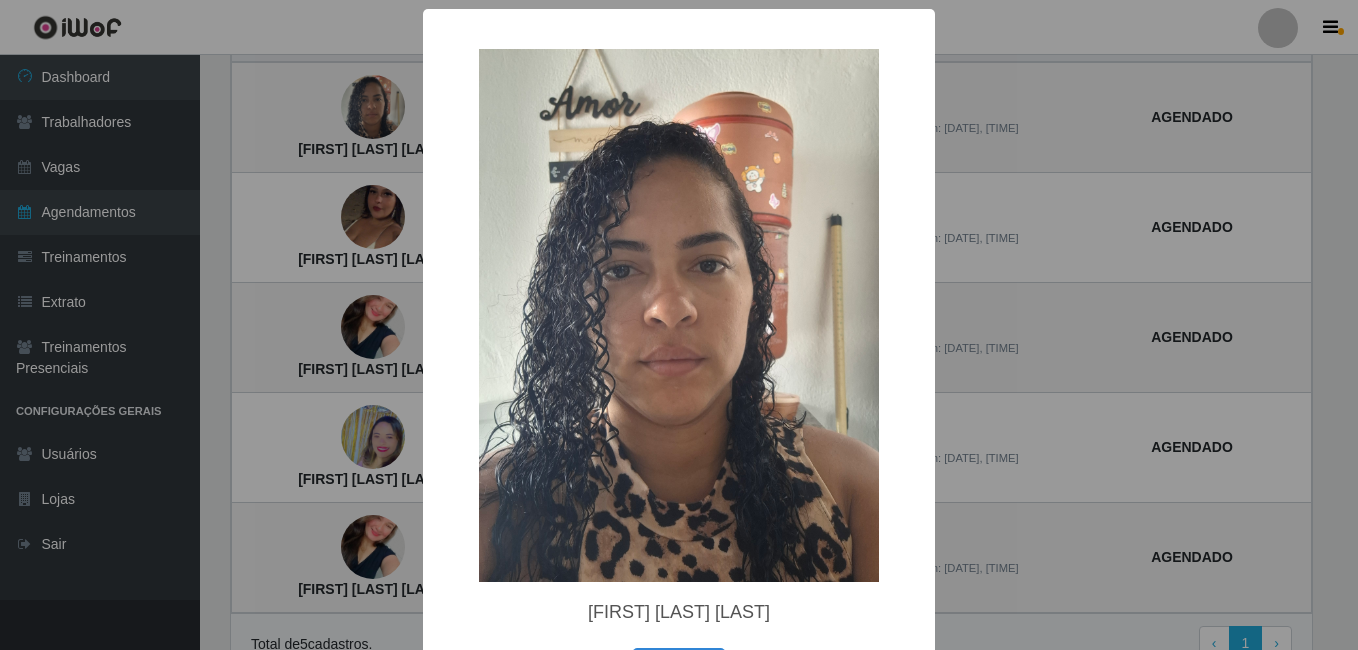 click on "× [FIRST] [LAST] [LAST]  OK Cancel" at bounding box center [679, 325] 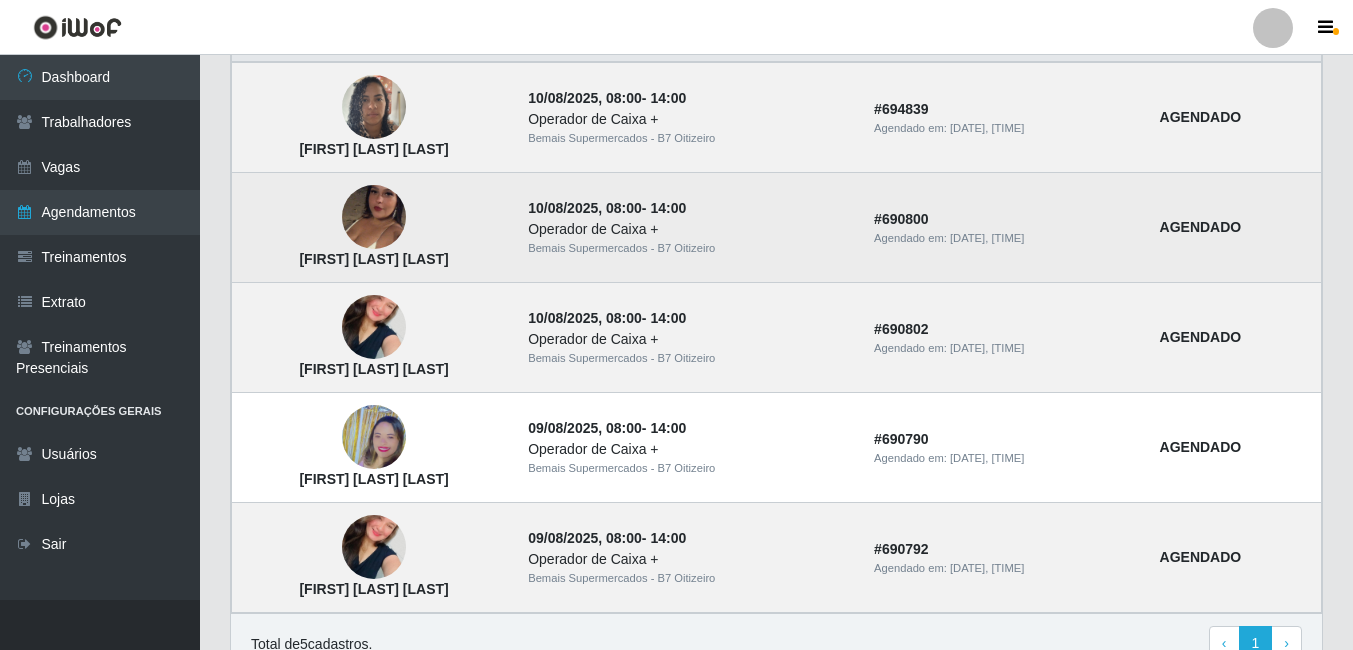 click at bounding box center (374, 218) 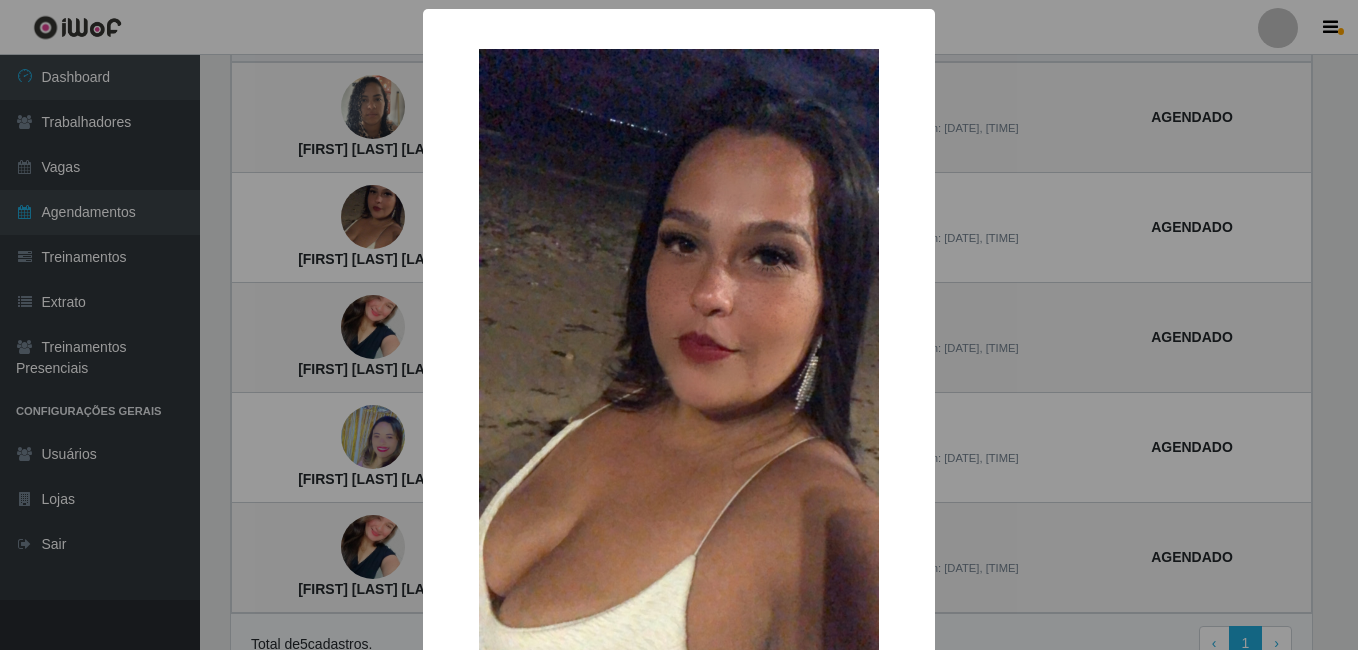 click on "× [FIRST] [LAST] [LAST]  OK Cancel" at bounding box center (679, 325) 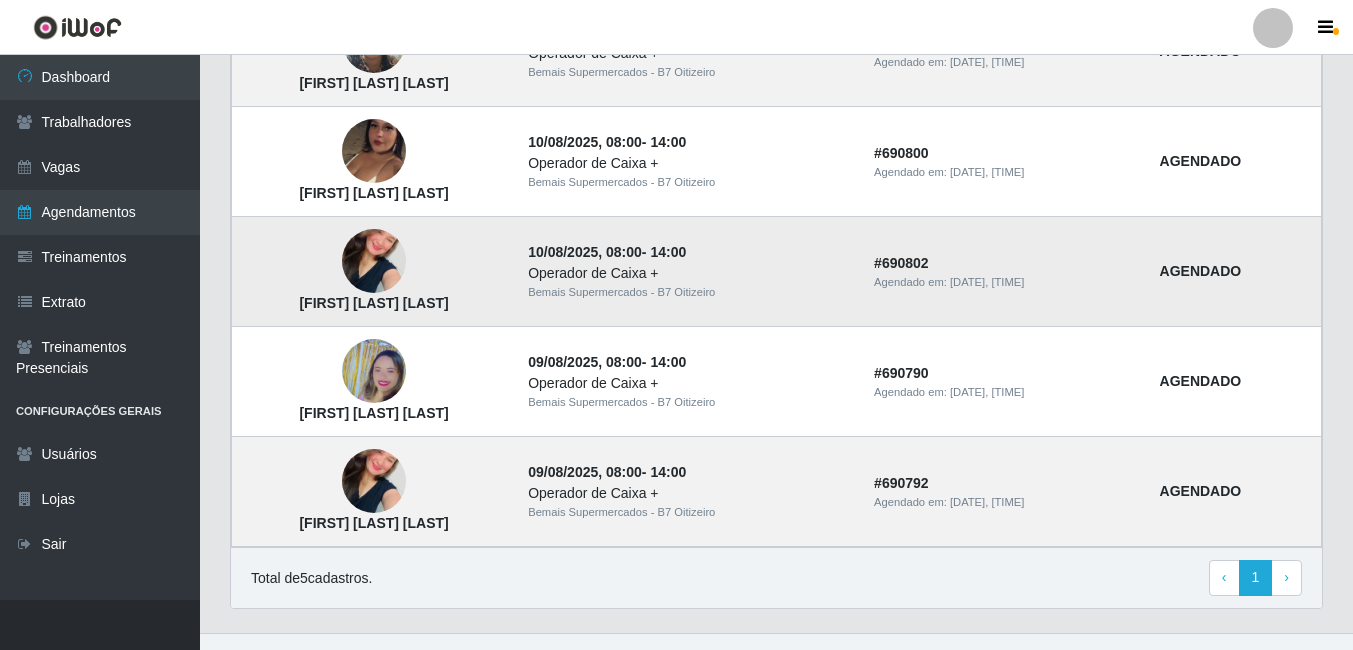 scroll, scrollTop: 693, scrollLeft: 0, axis: vertical 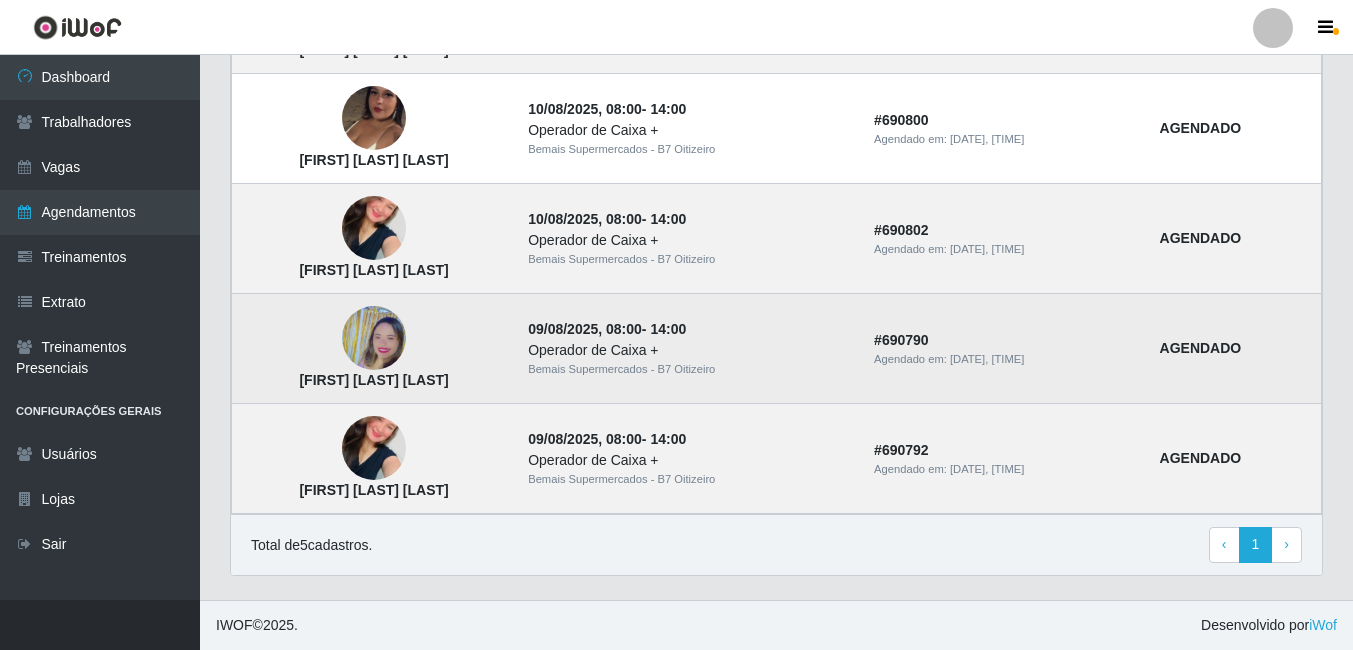 click at bounding box center (374, 339) 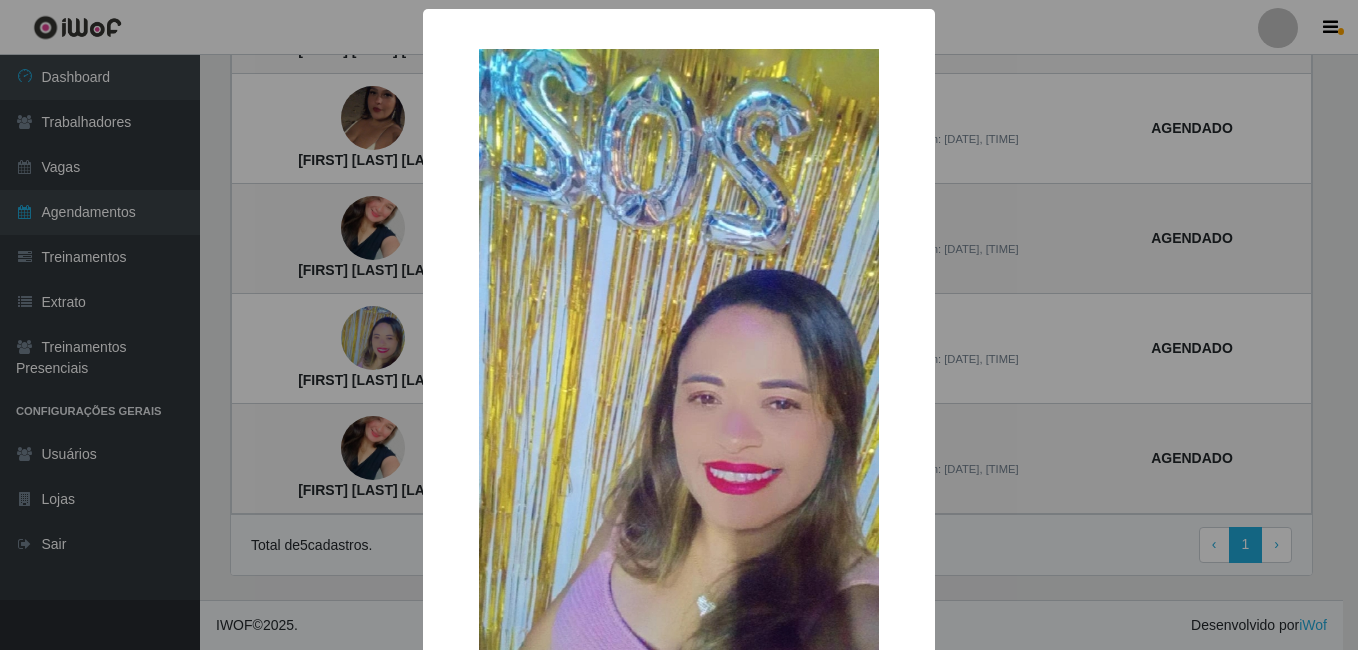 click on "× [FIRST] [LAST] [LAST]  OK Cancel" at bounding box center (679, 325) 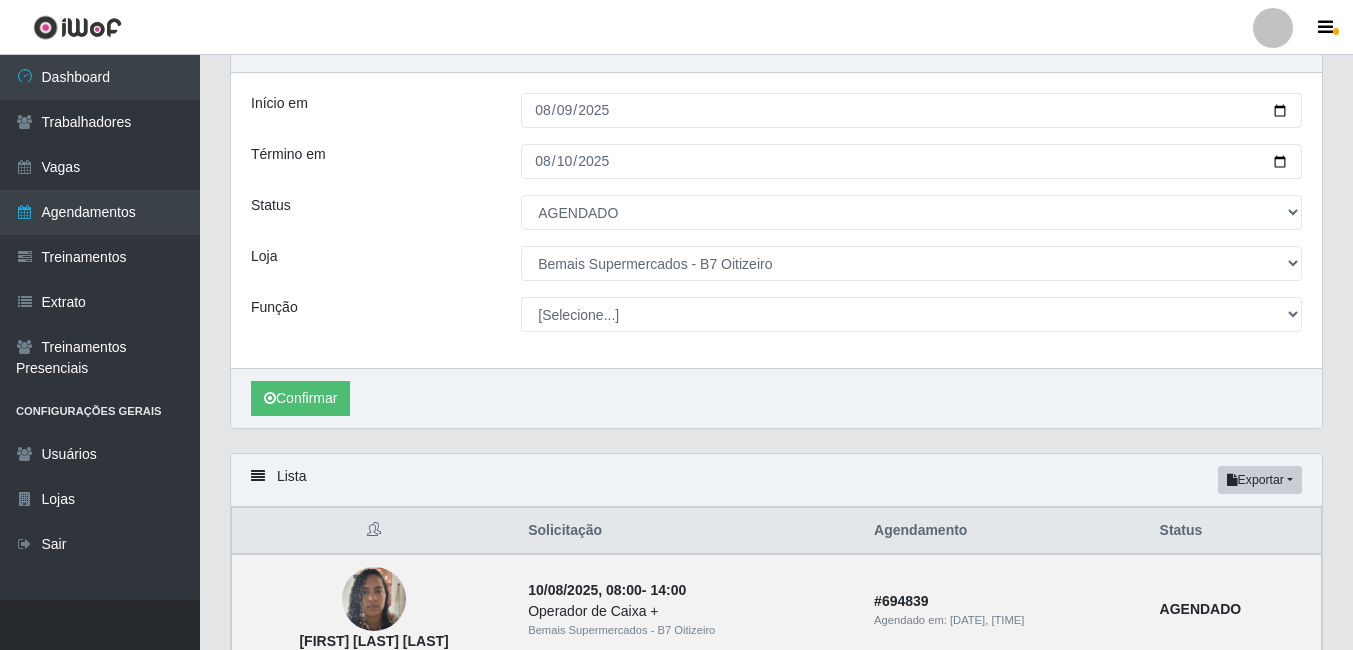 scroll, scrollTop: 0, scrollLeft: 0, axis: both 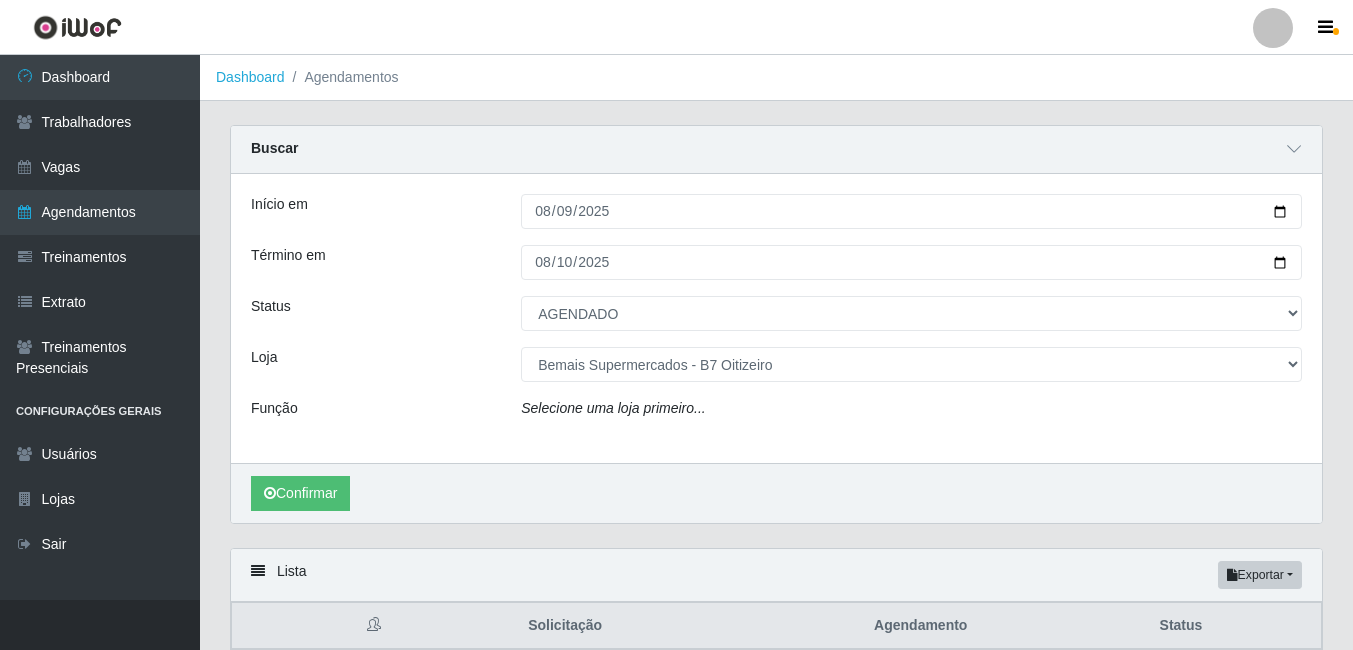 type 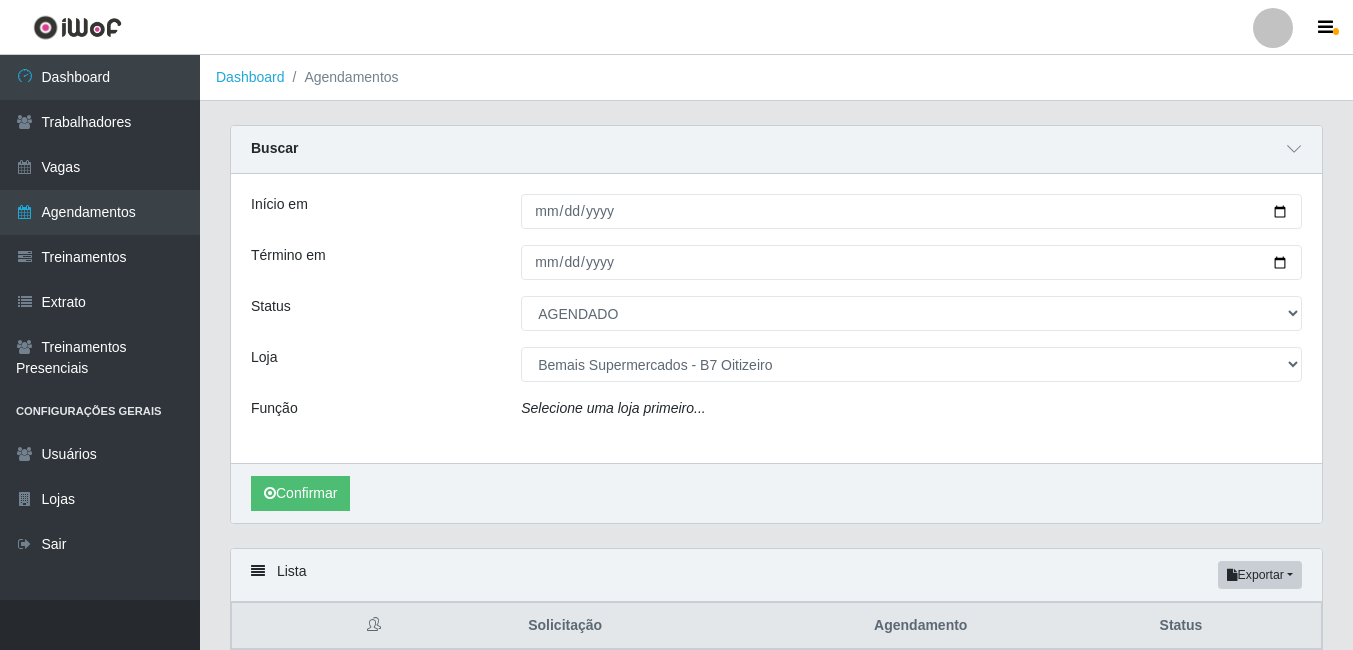 select on "[Selecione...]" 